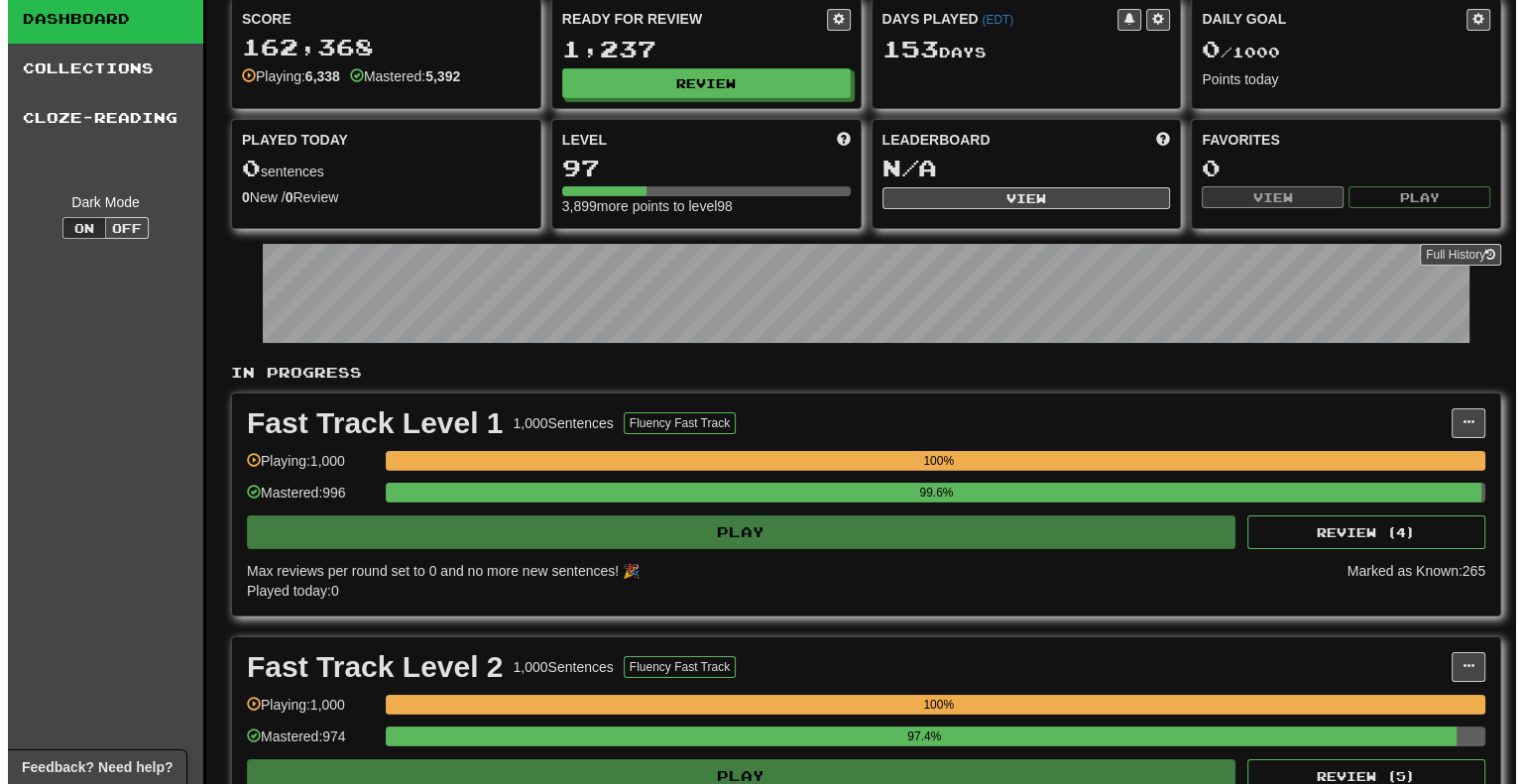 scroll, scrollTop: 99, scrollLeft: 0, axis: vertical 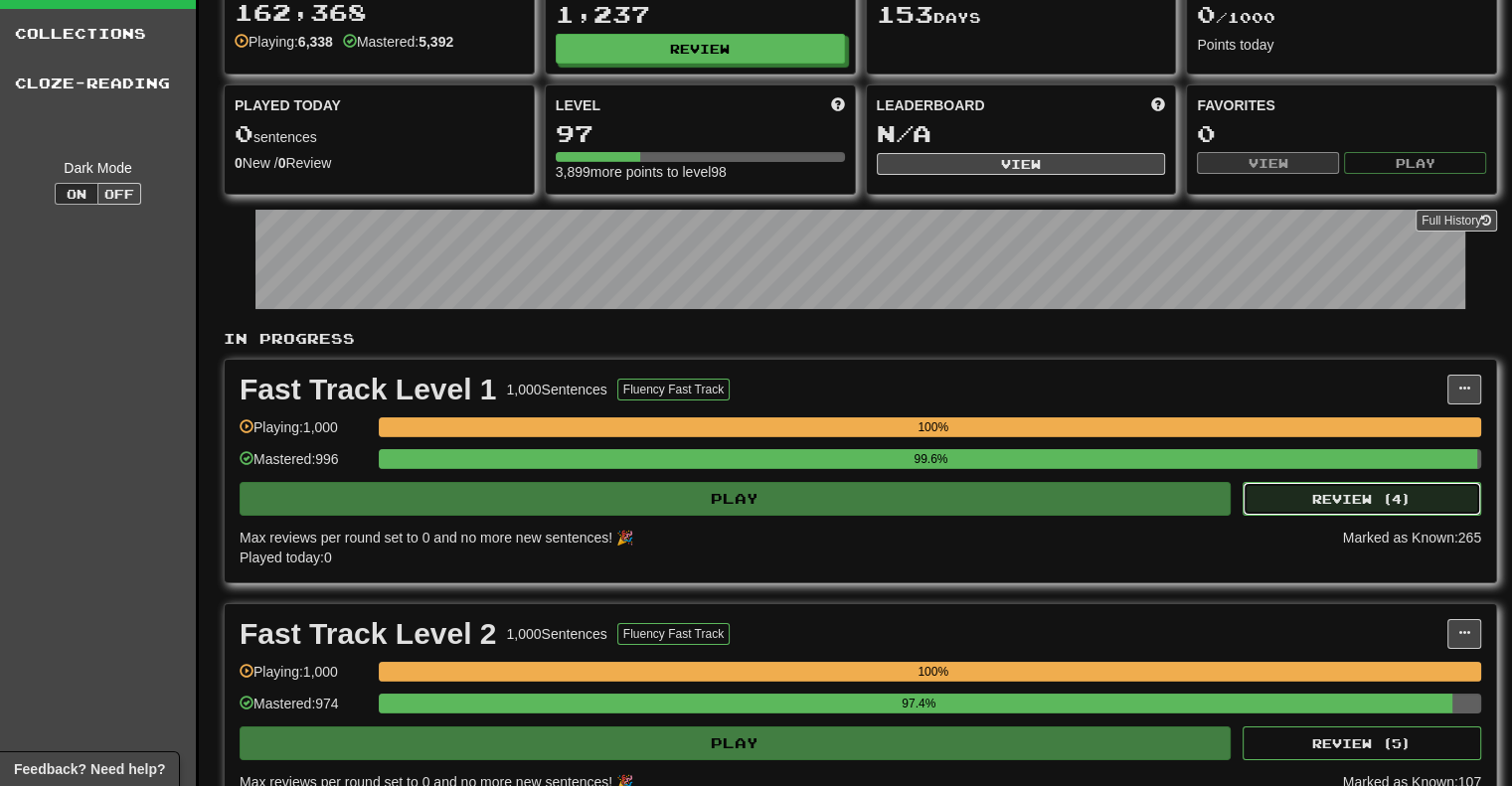 click on "Review ( 4 )" at bounding box center (1362, 499) 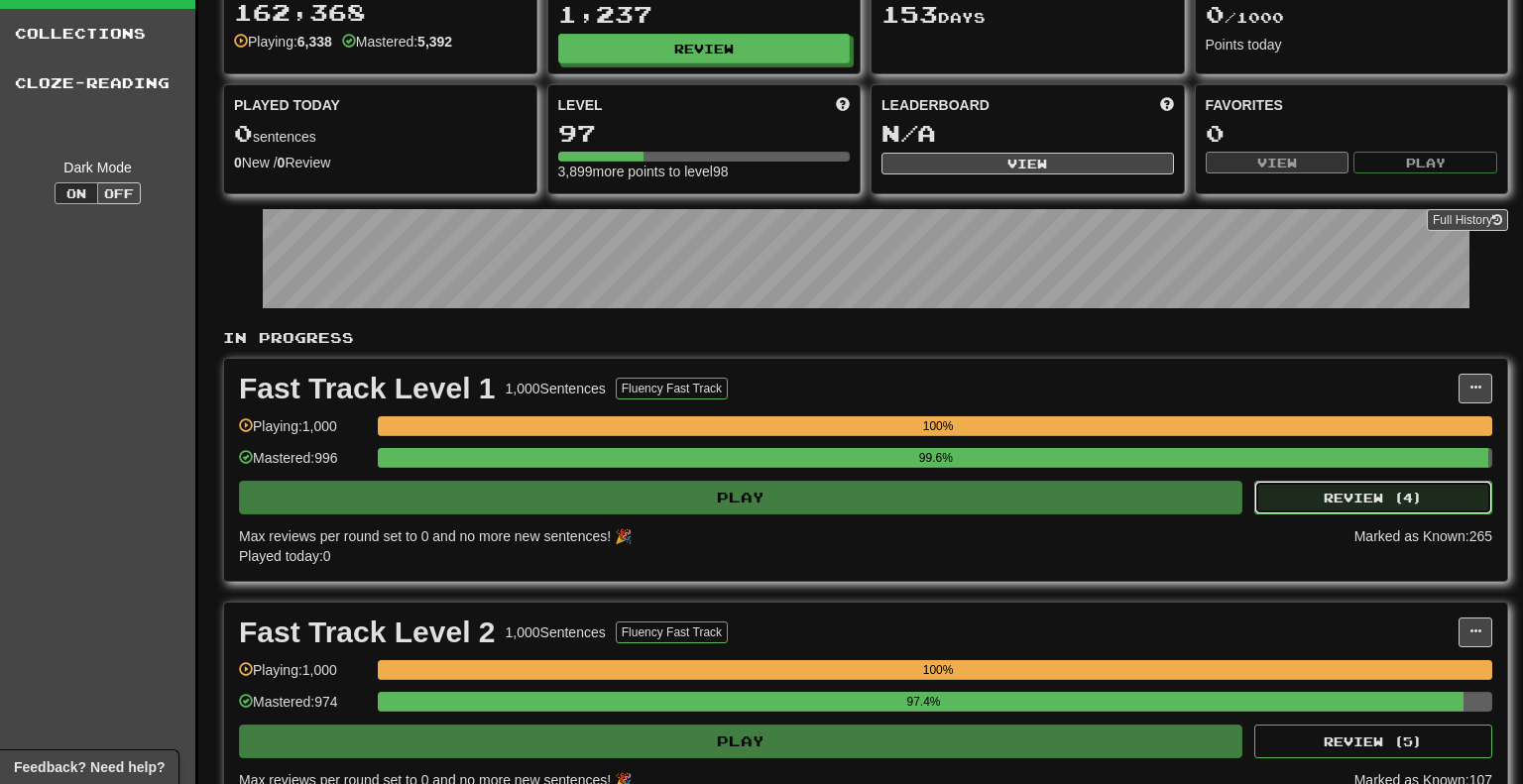 select on "********" 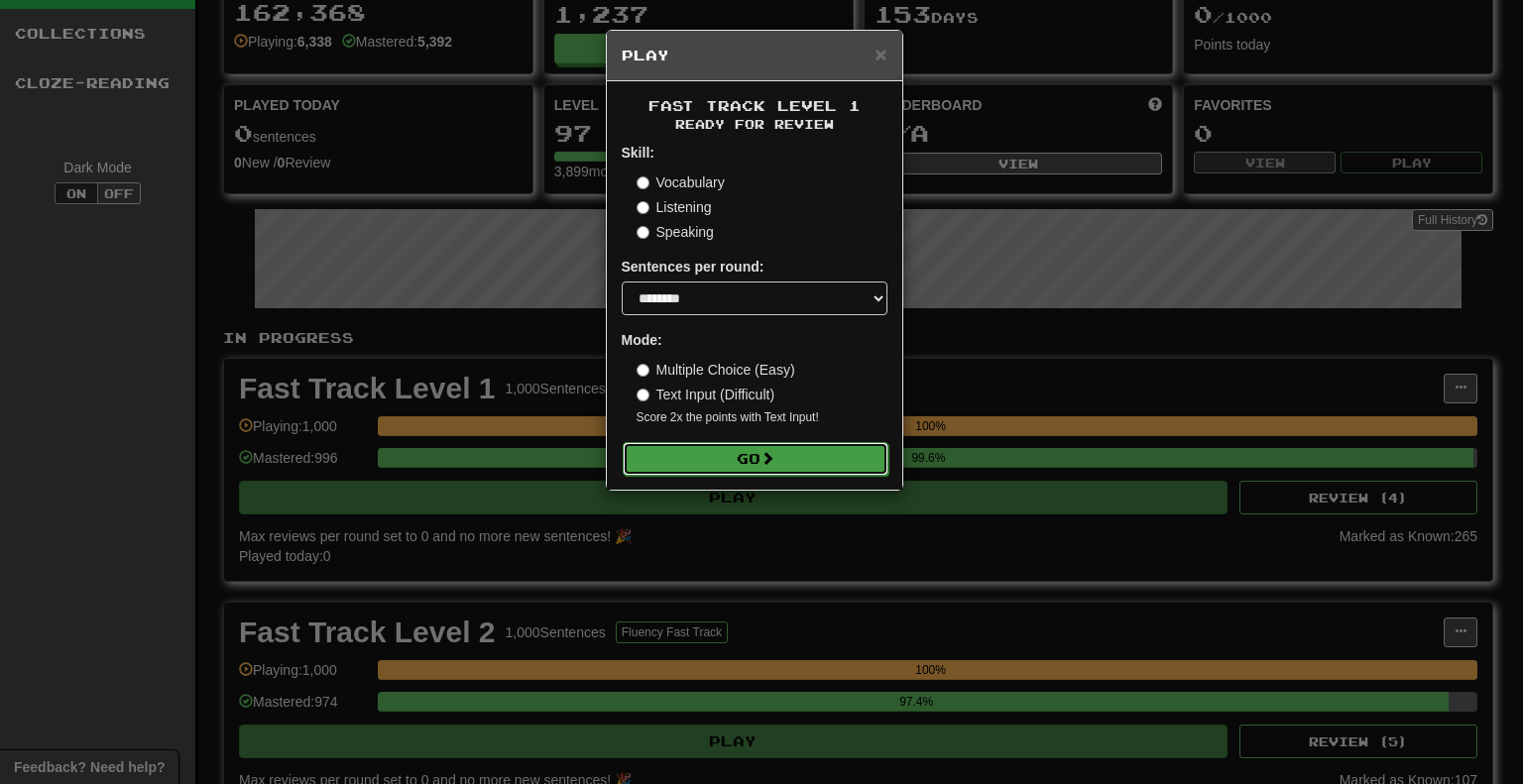 click on "Go" at bounding box center (756, 459) 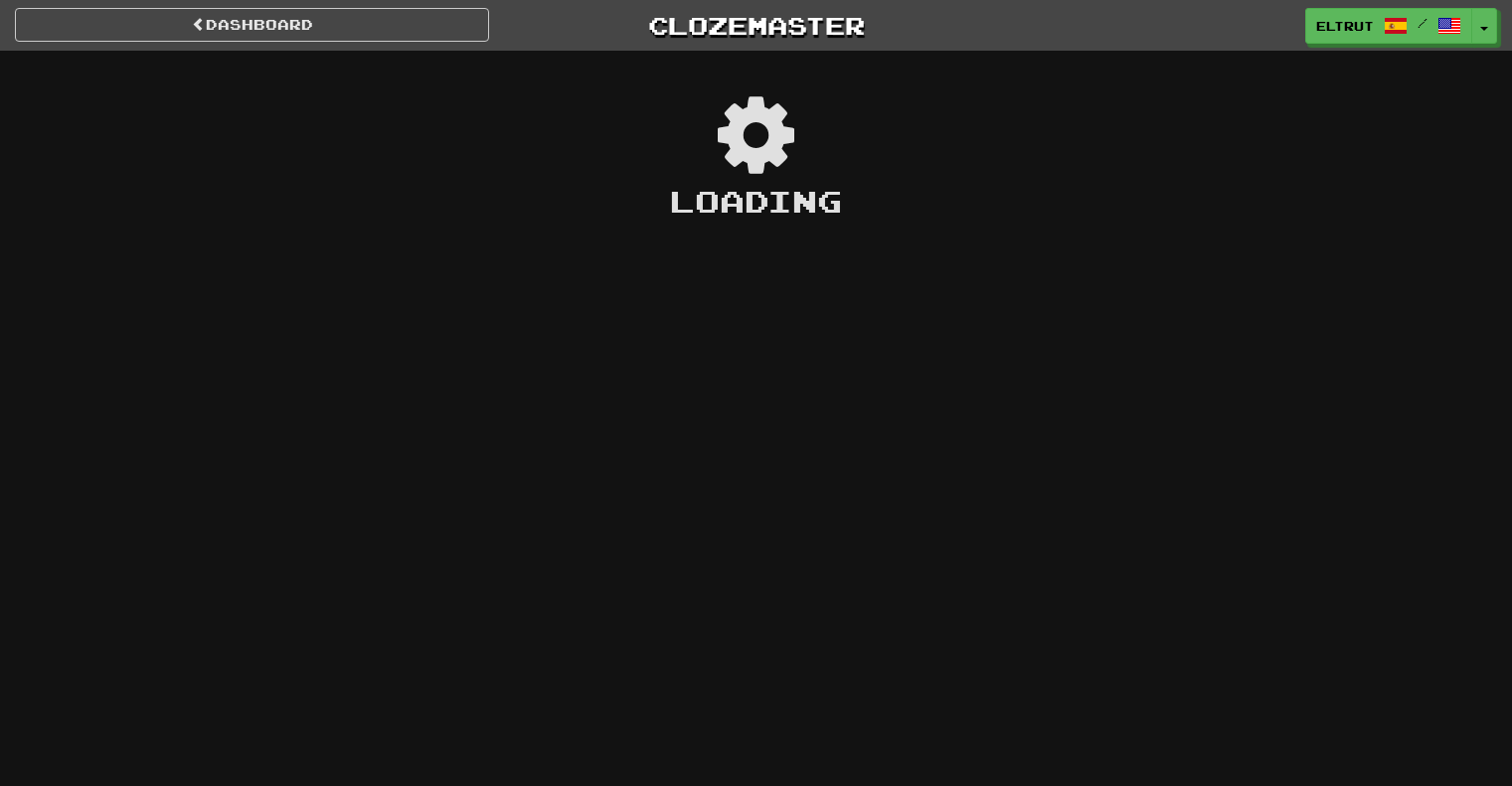 scroll, scrollTop: 0, scrollLeft: 0, axis: both 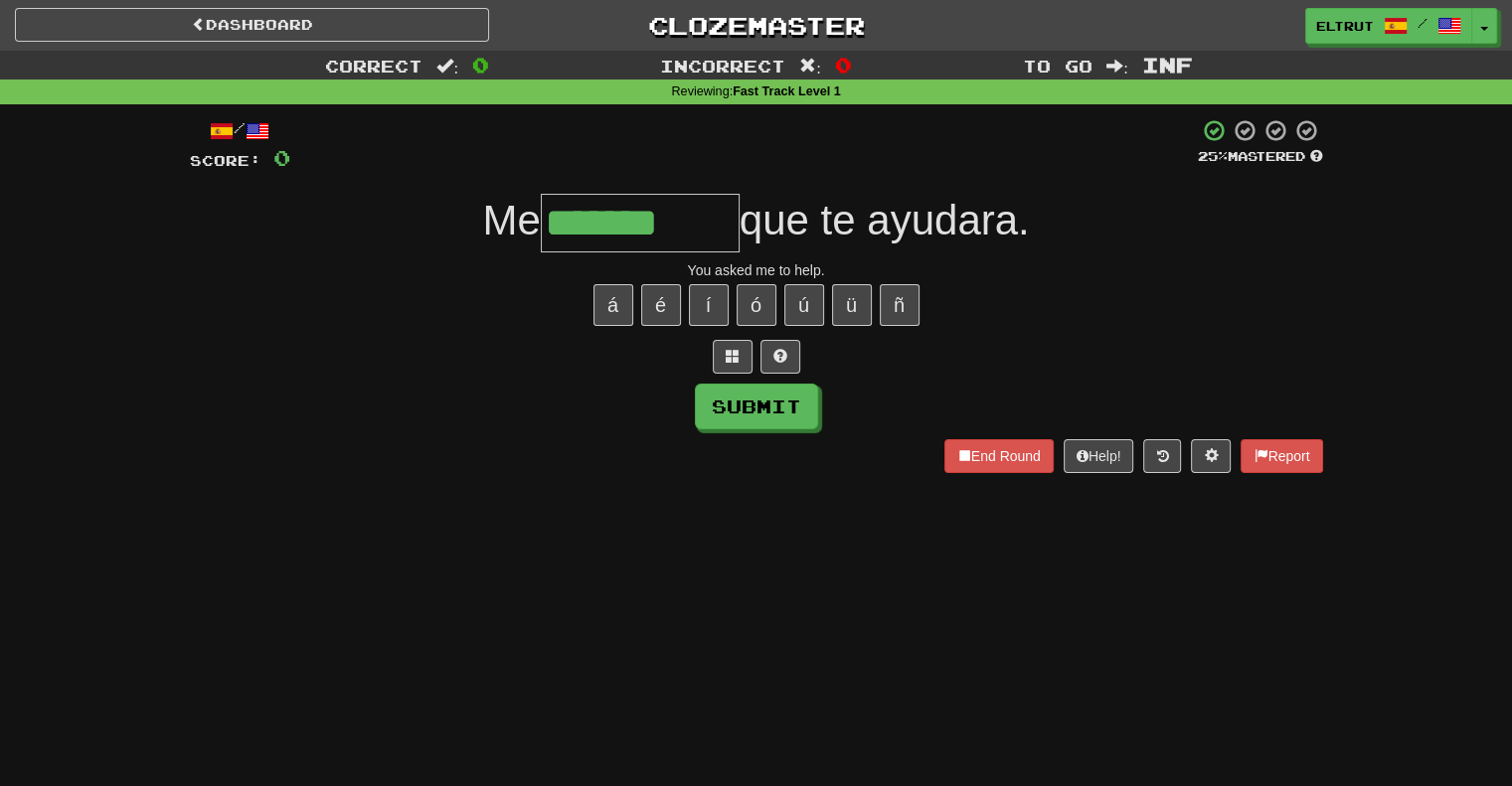 type on "*******" 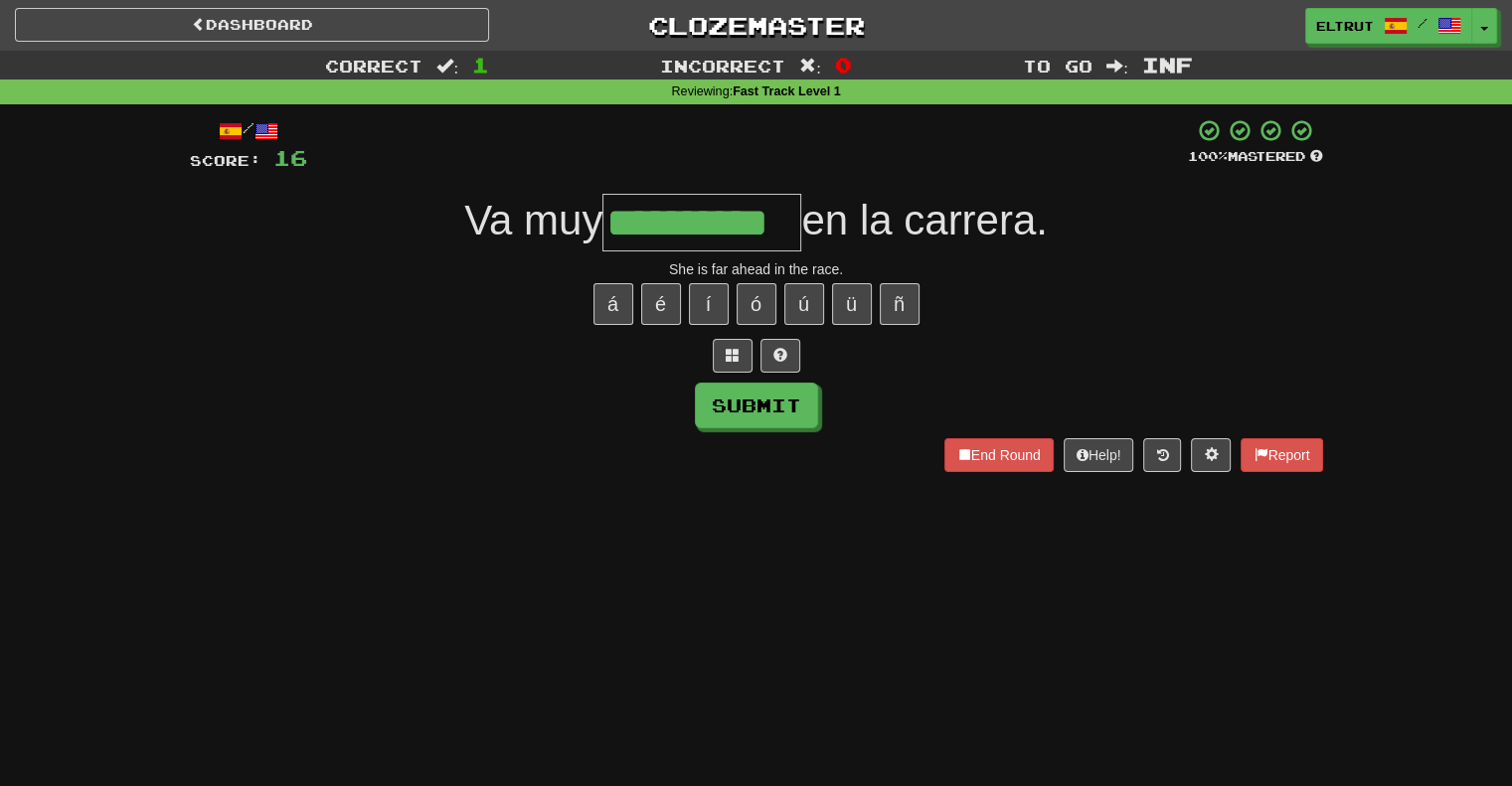 scroll, scrollTop: 0, scrollLeft: 15, axis: horizontal 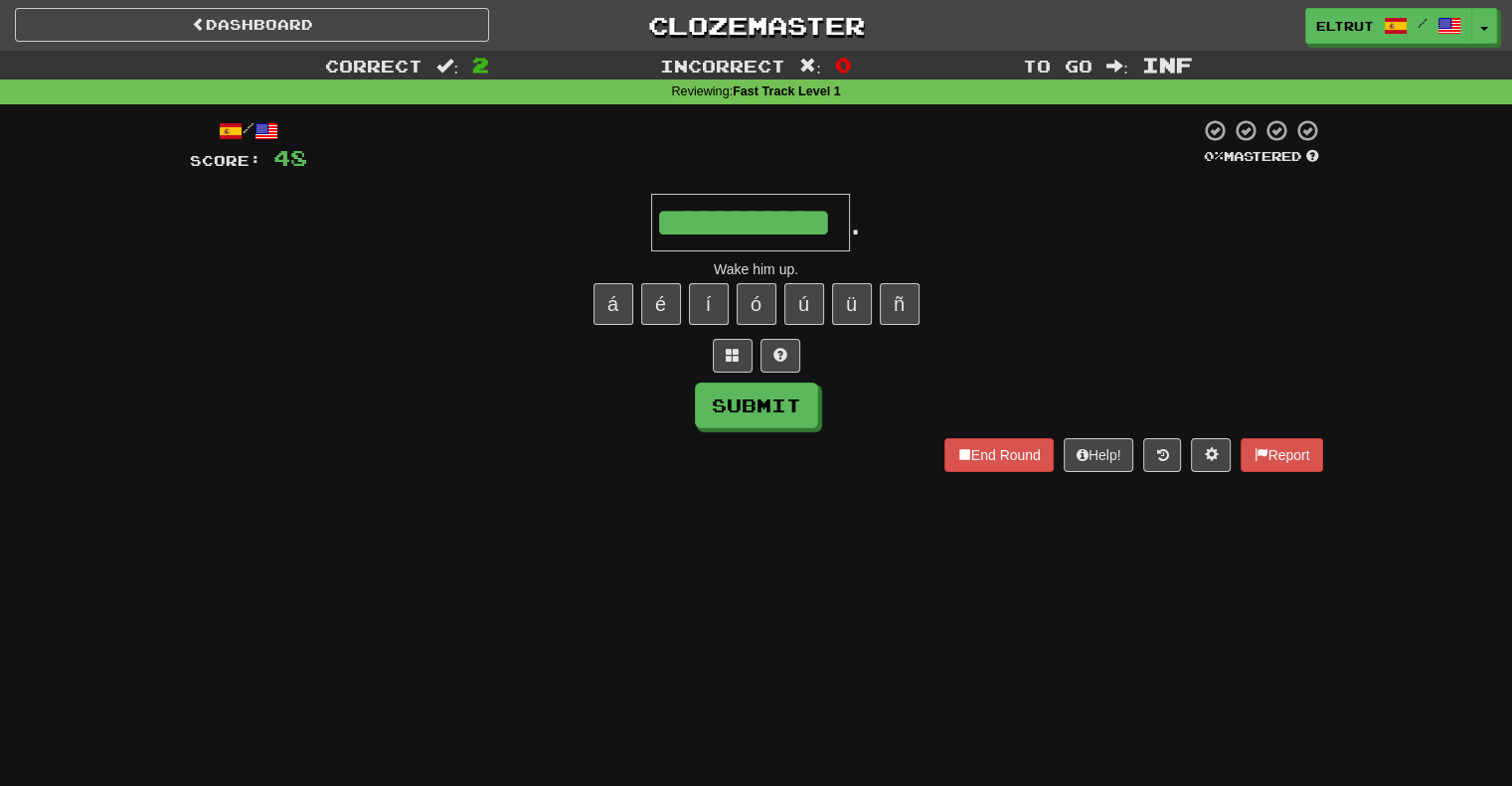 type on "**********" 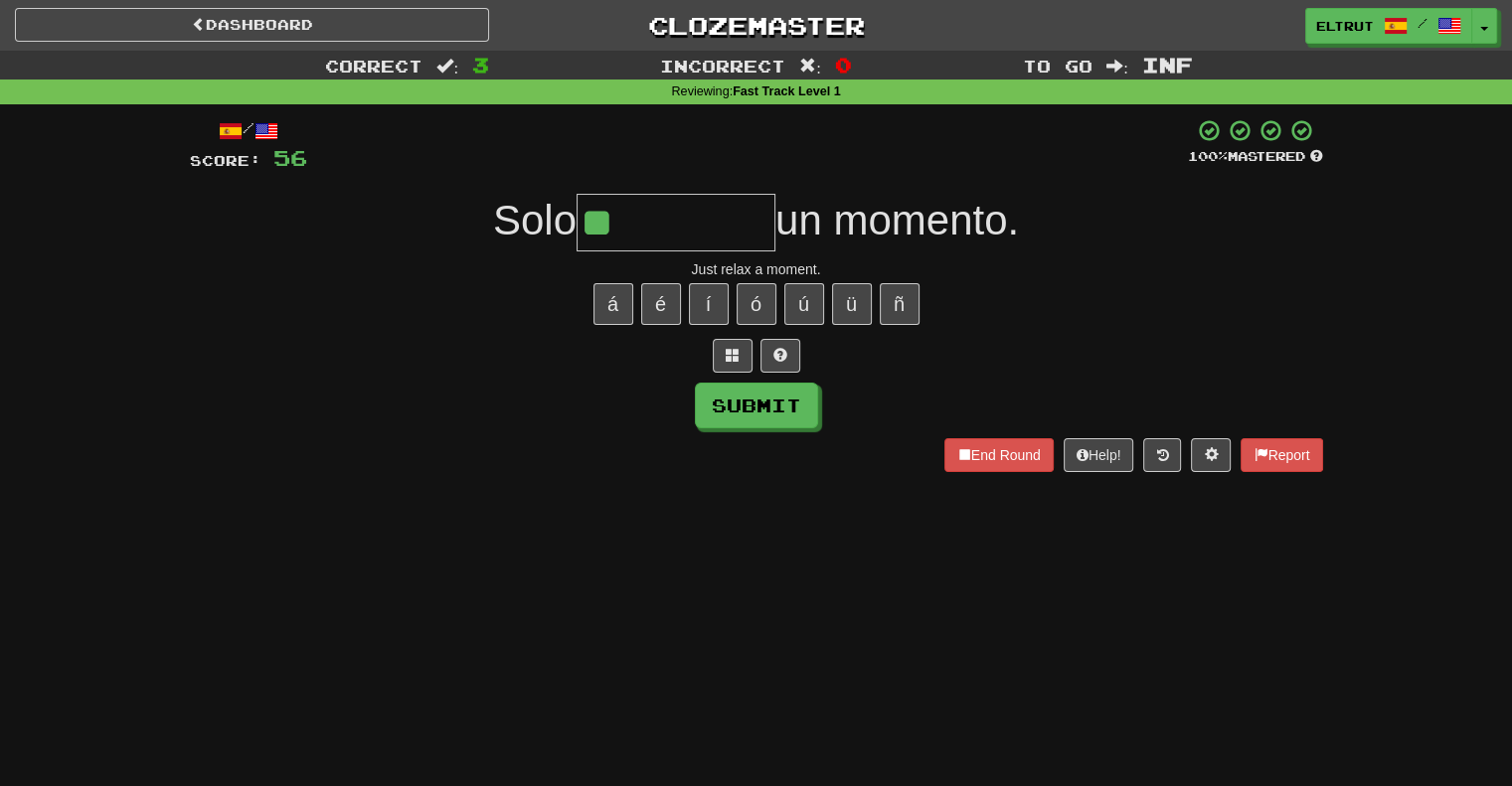 click on "**" at bounding box center (676, 223) 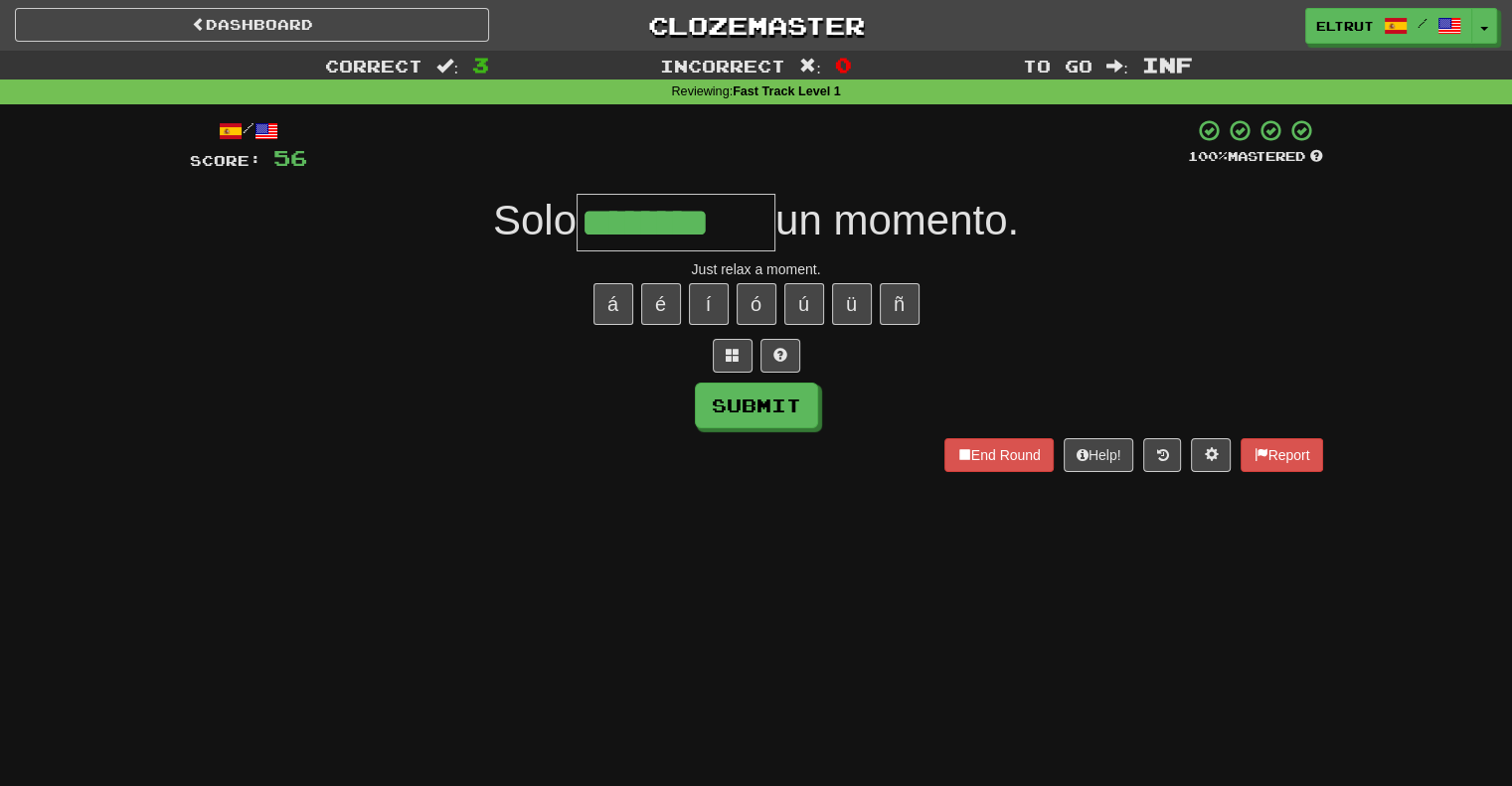type on "********" 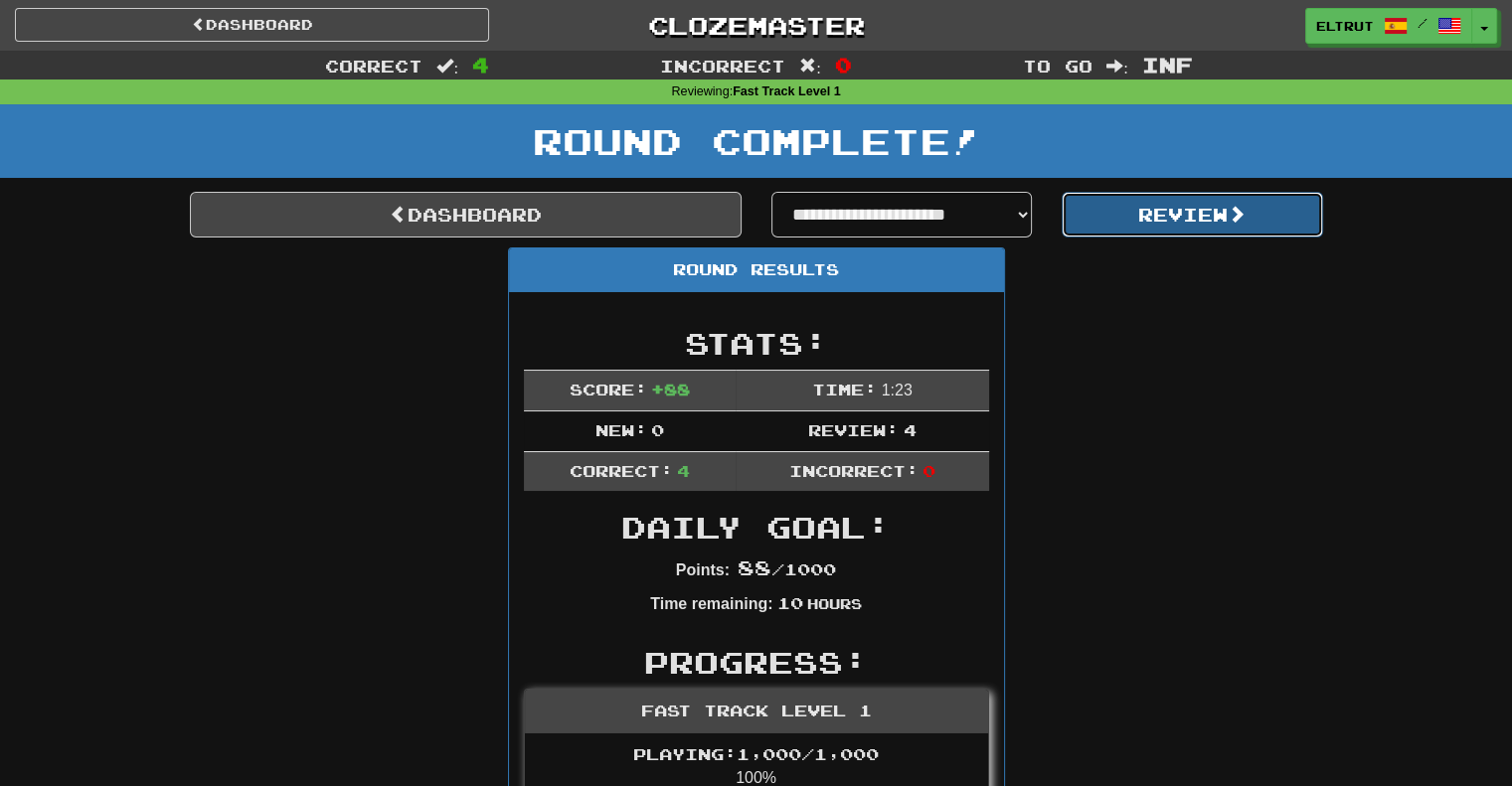 click on "Review" at bounding box center [1192, 215] 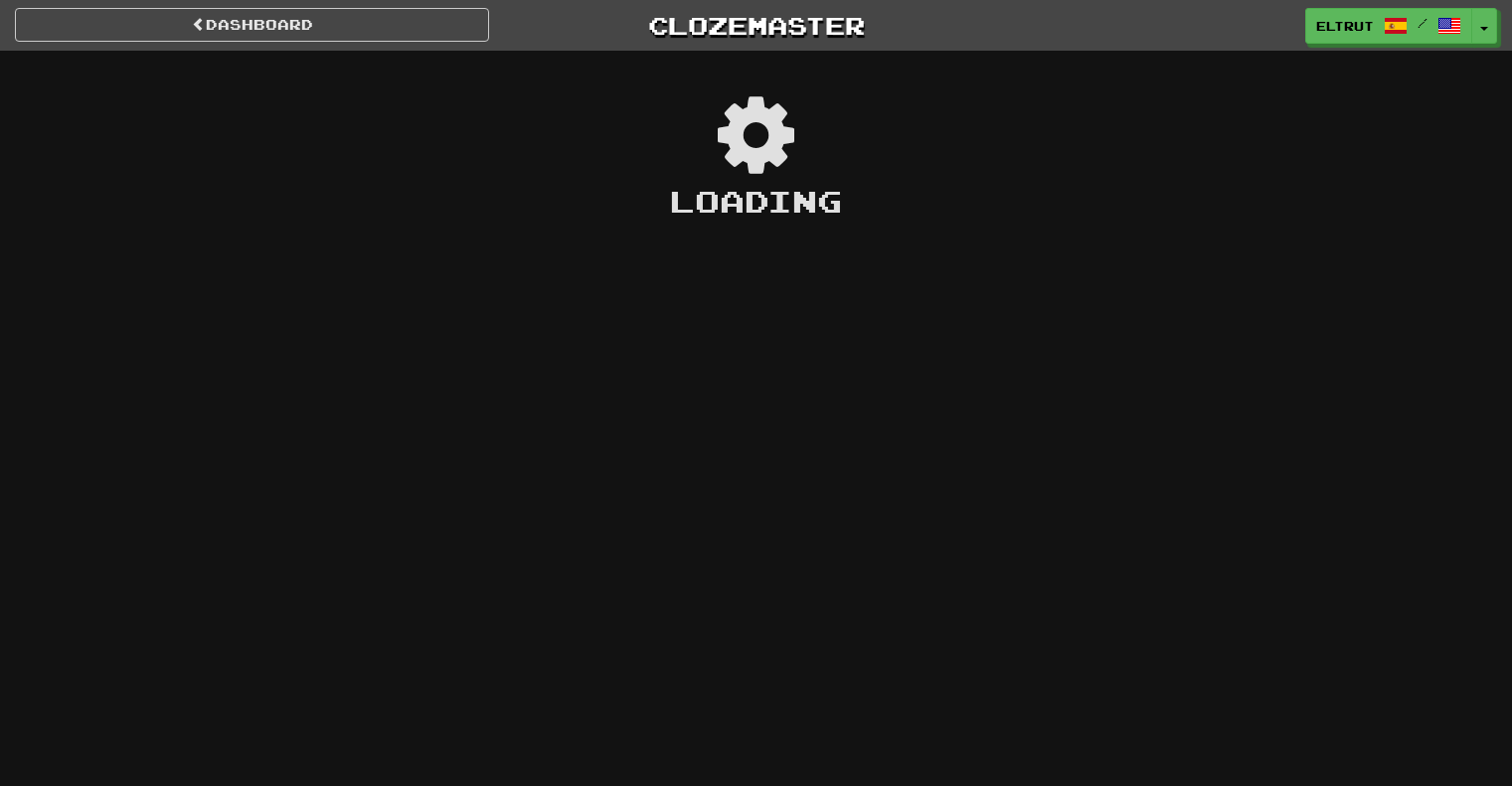 scroll, scrollTop: 0, scrollLeft: 0, axis: both 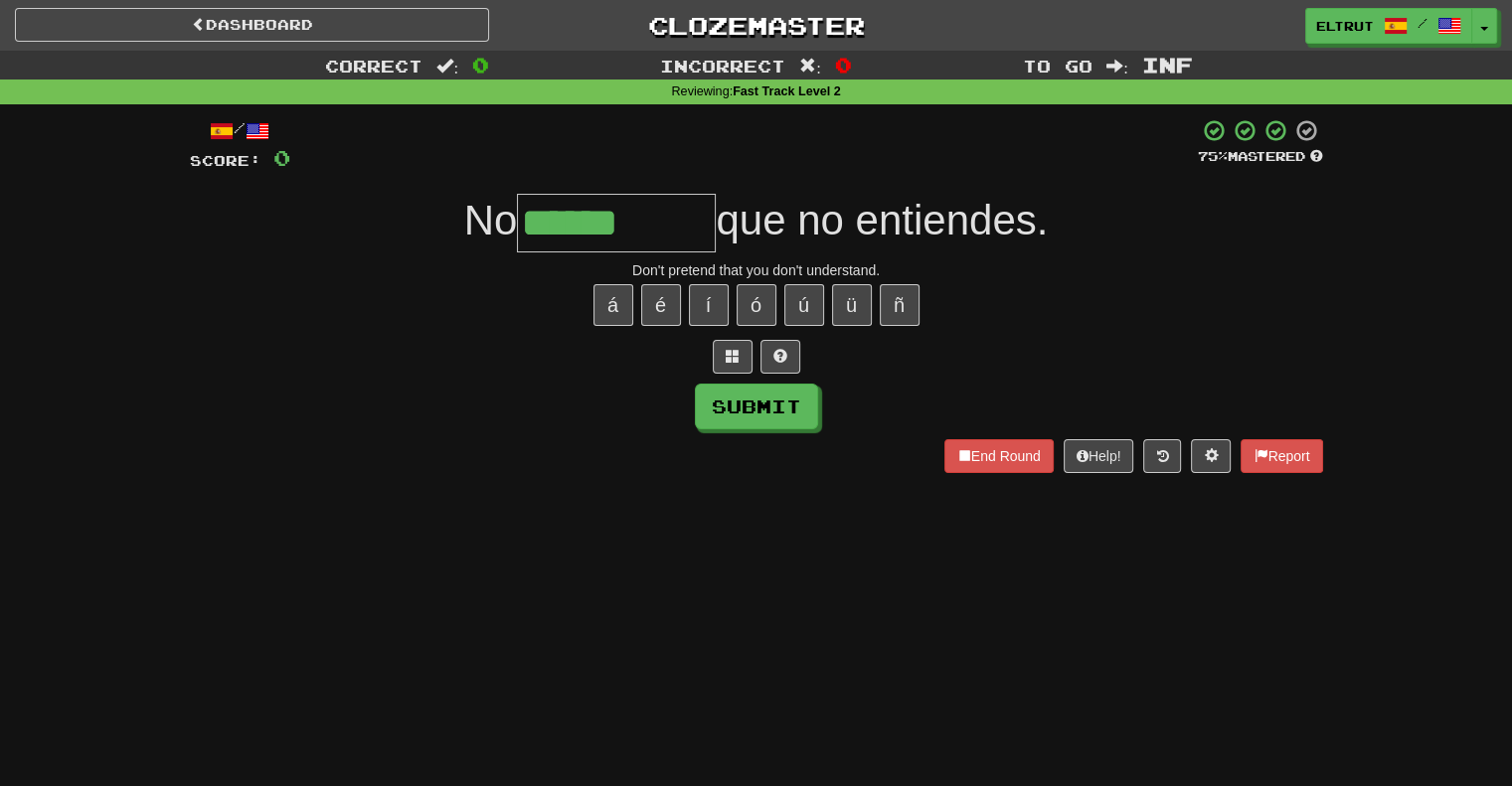 type on "******" 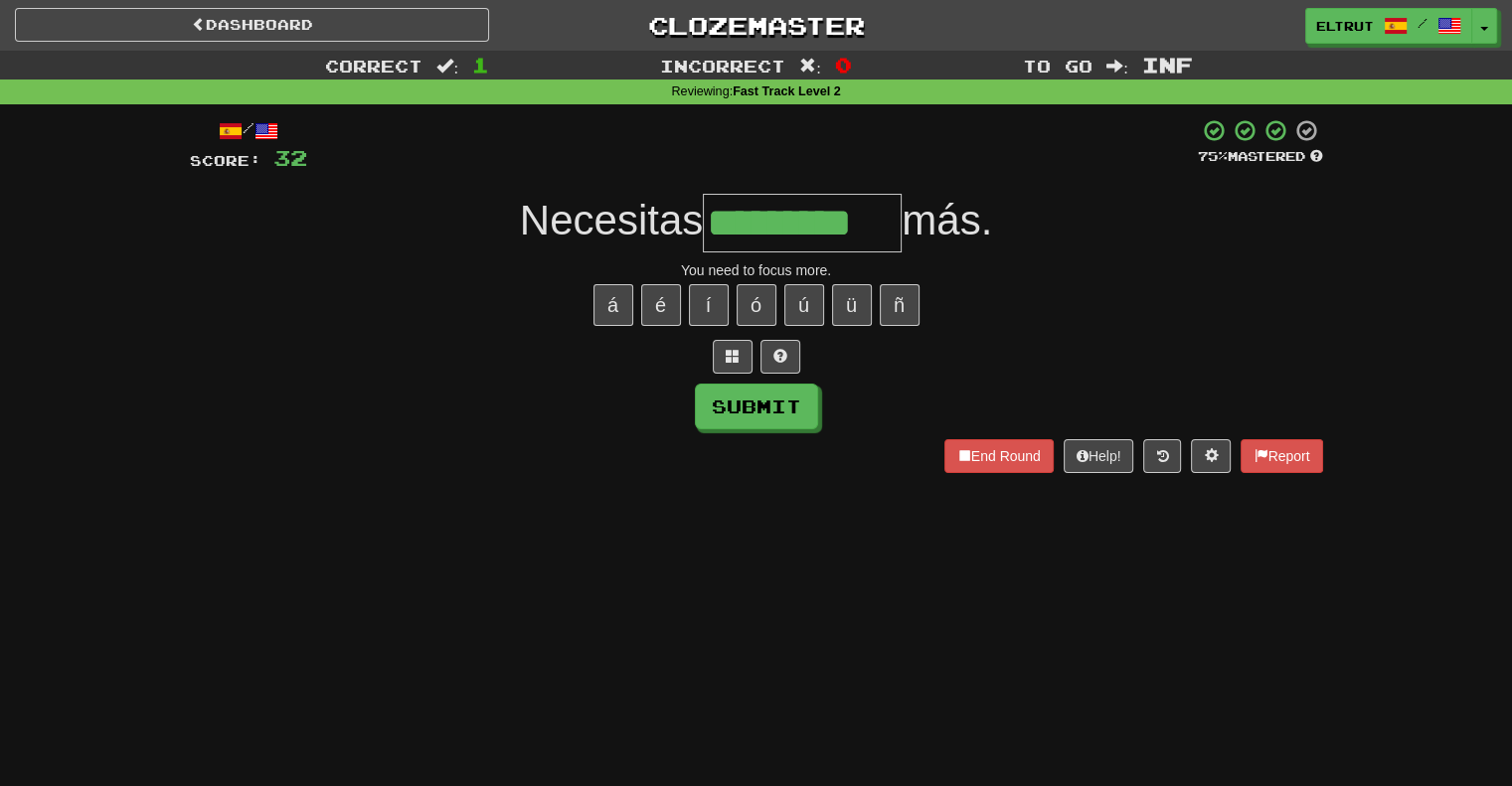 type on "*********" 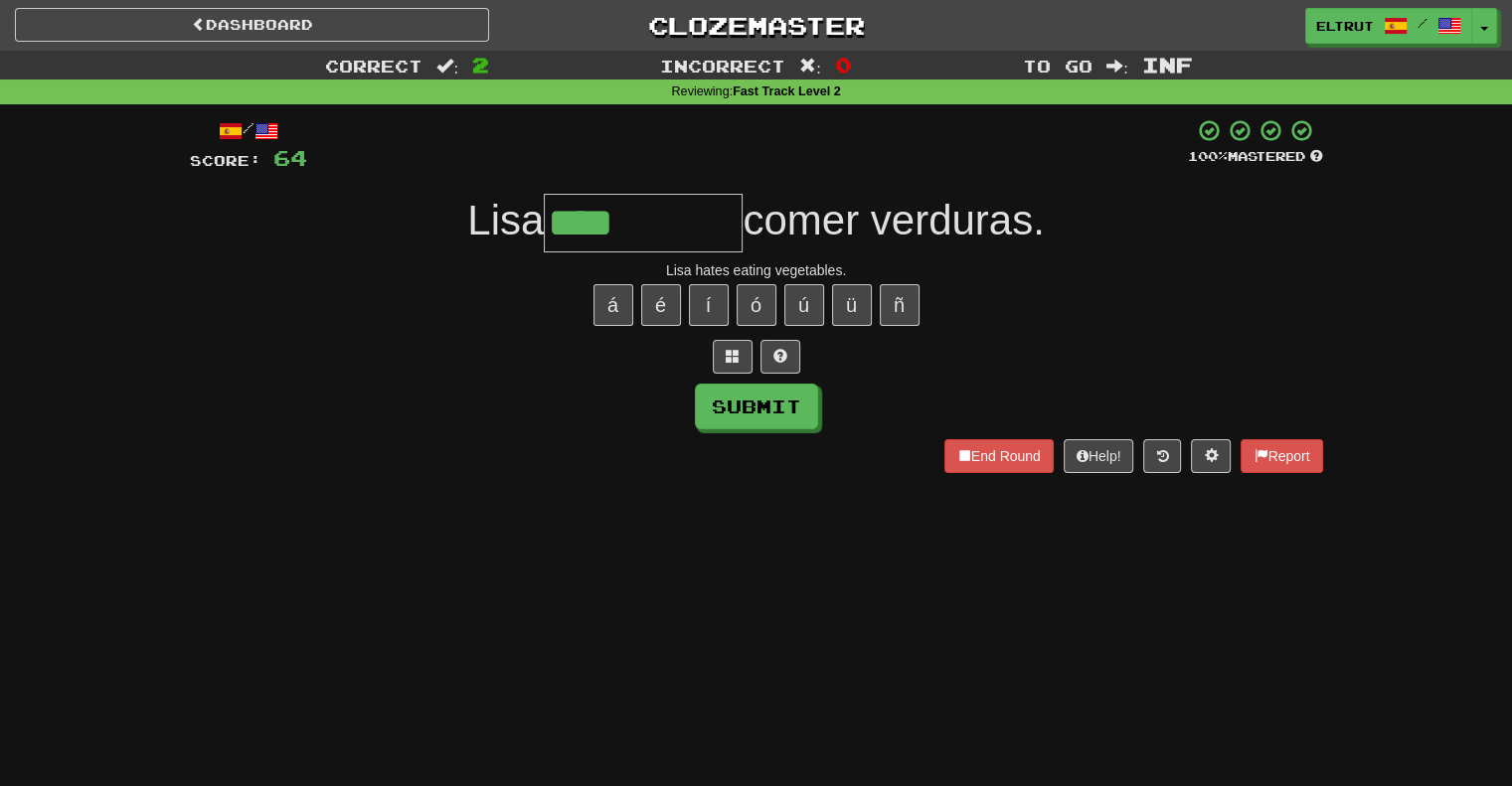 type on "****" 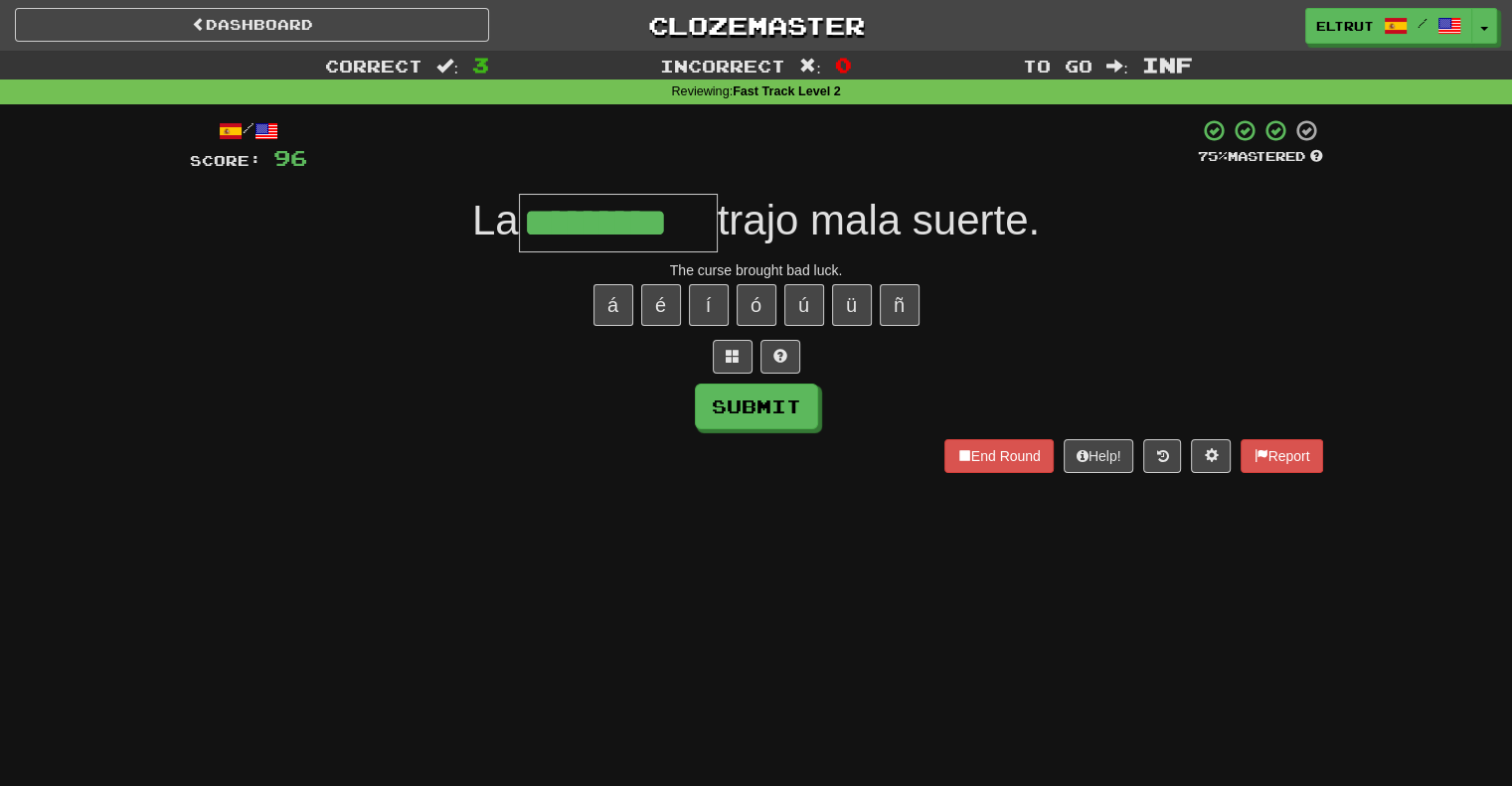 type on "*********" 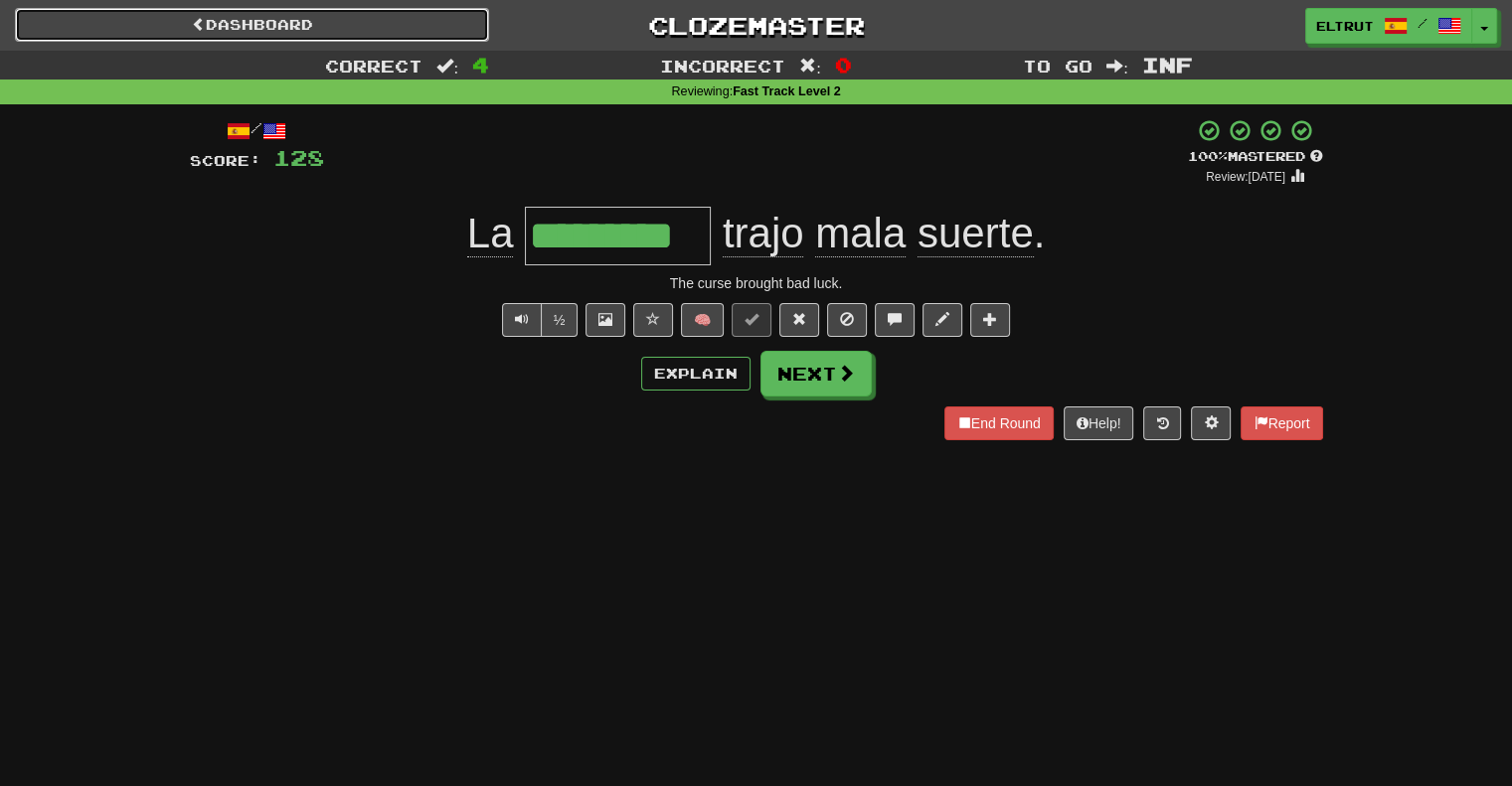 click on "Dashboard" at bounding box center [252, 25] 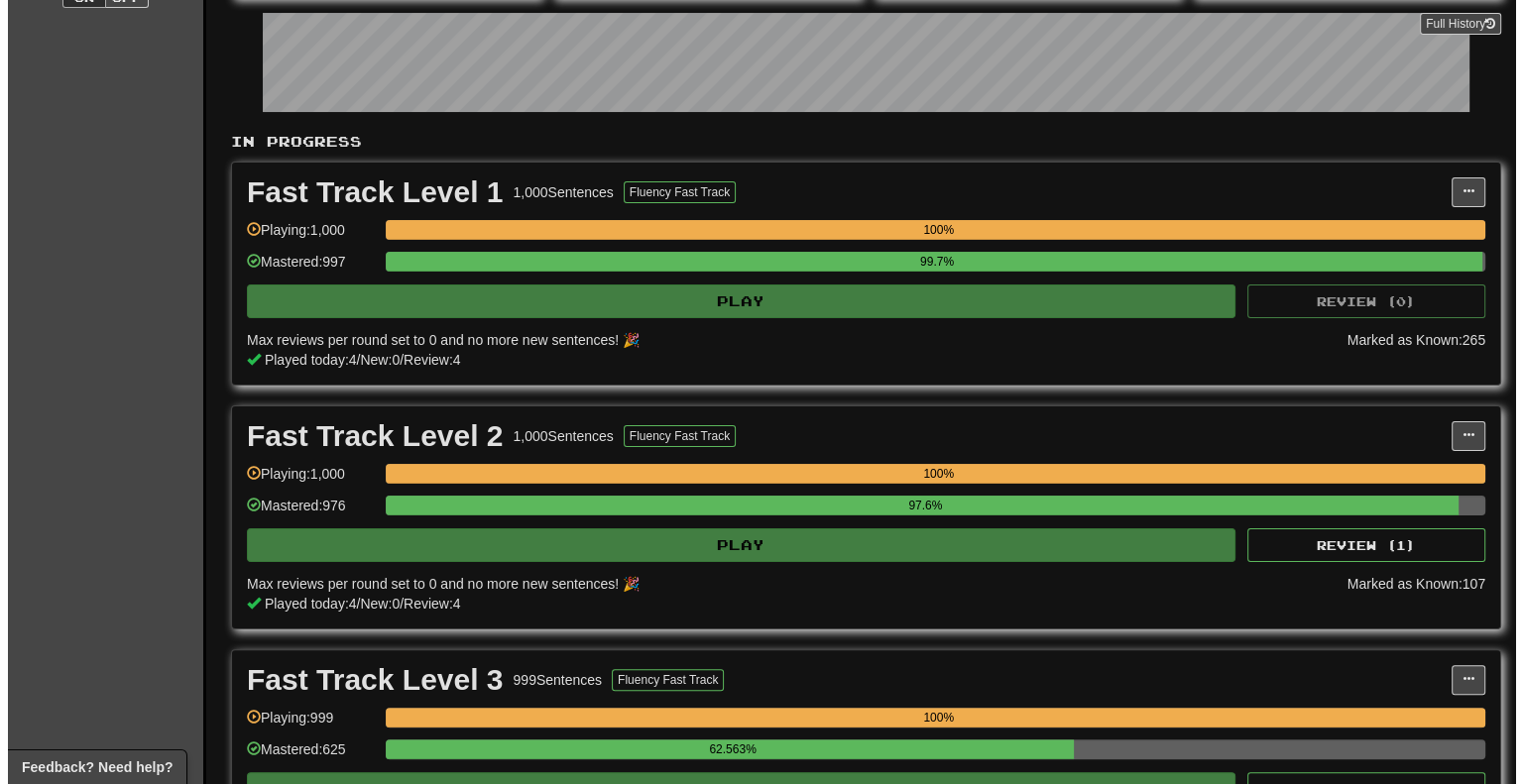 scroll, scrollTop: 297, scrollLeft: 0, axis: vertical 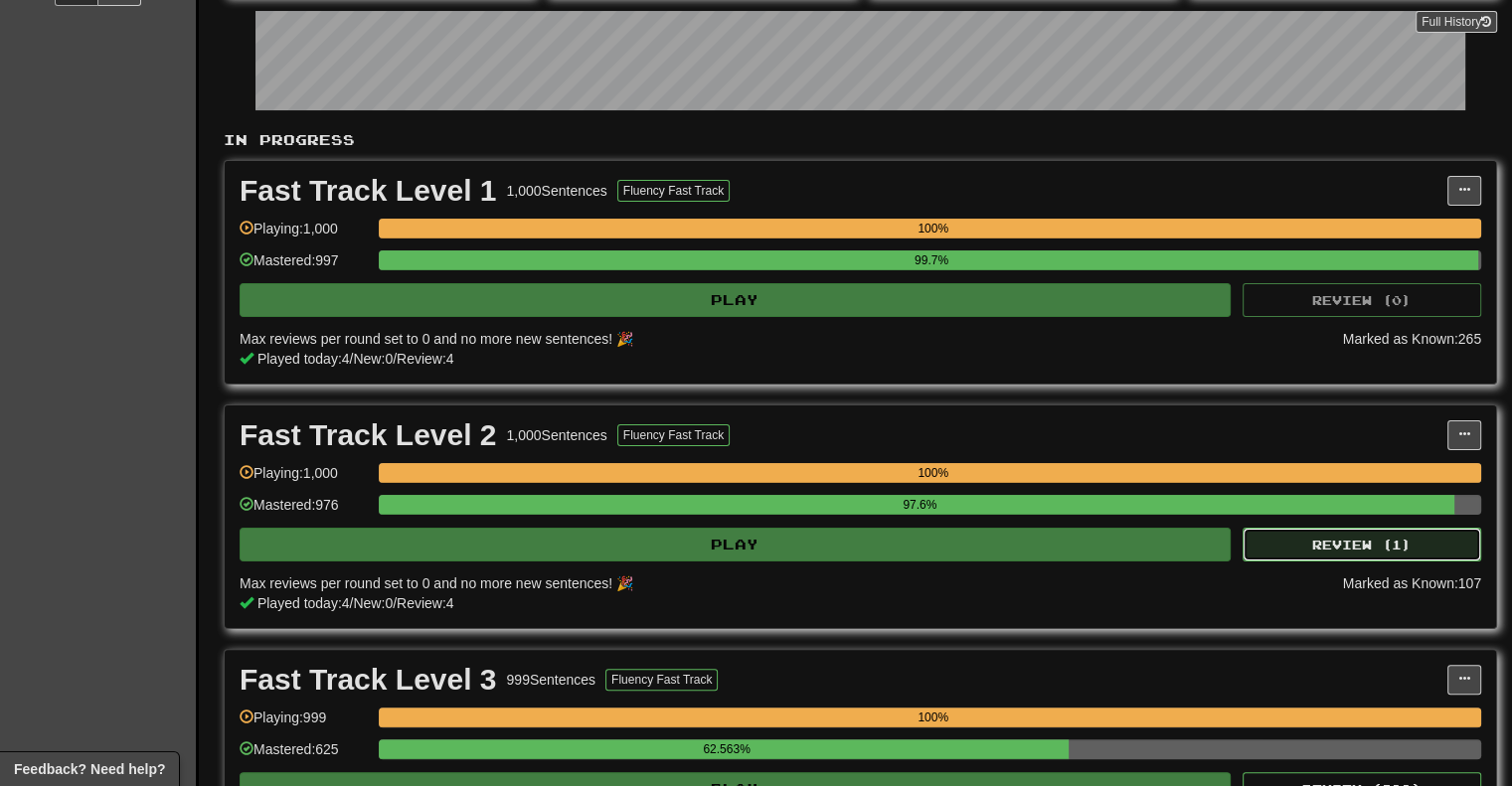 click on "Review ( 1 )" at bounding box center [1362, 545] 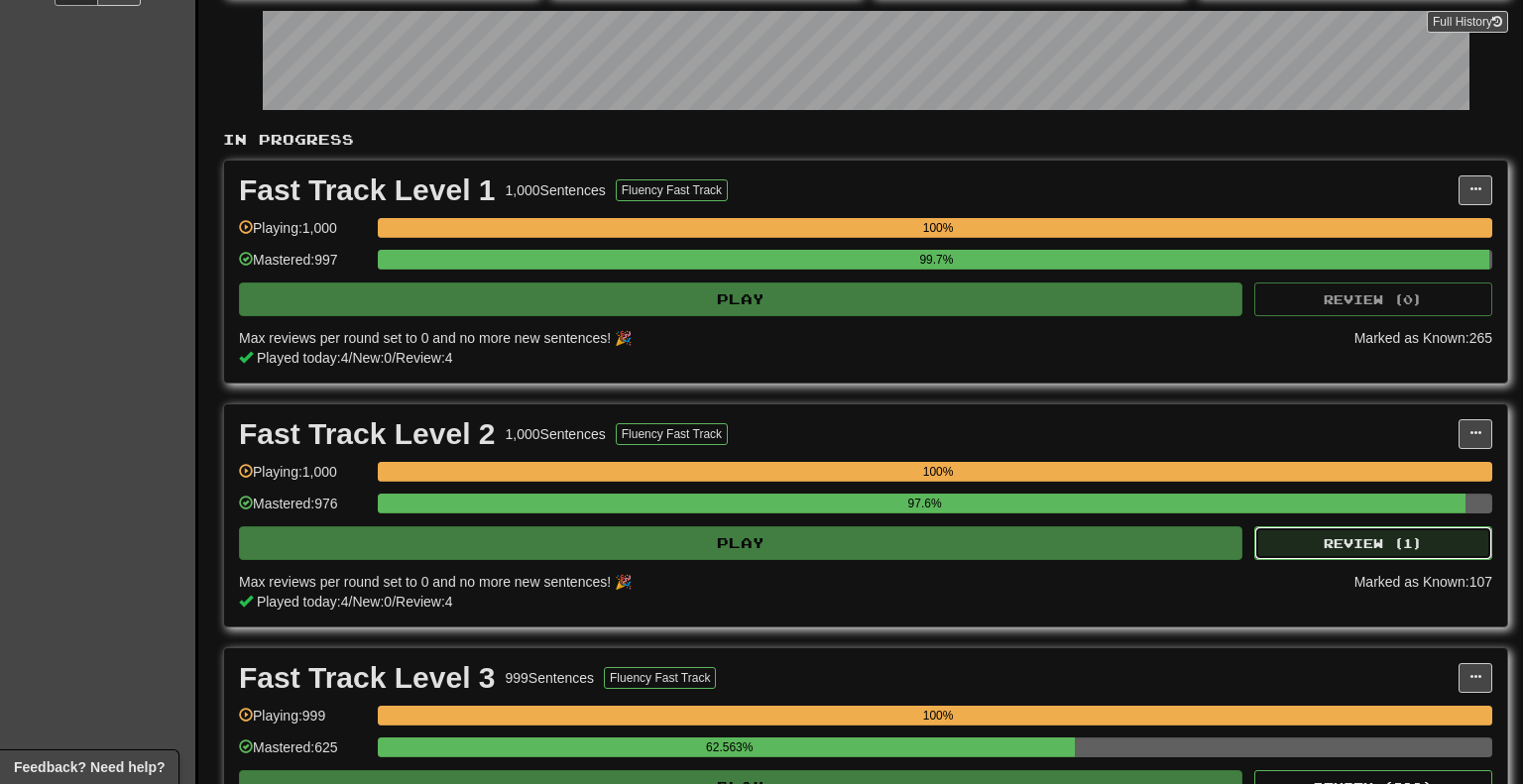 select on "********" 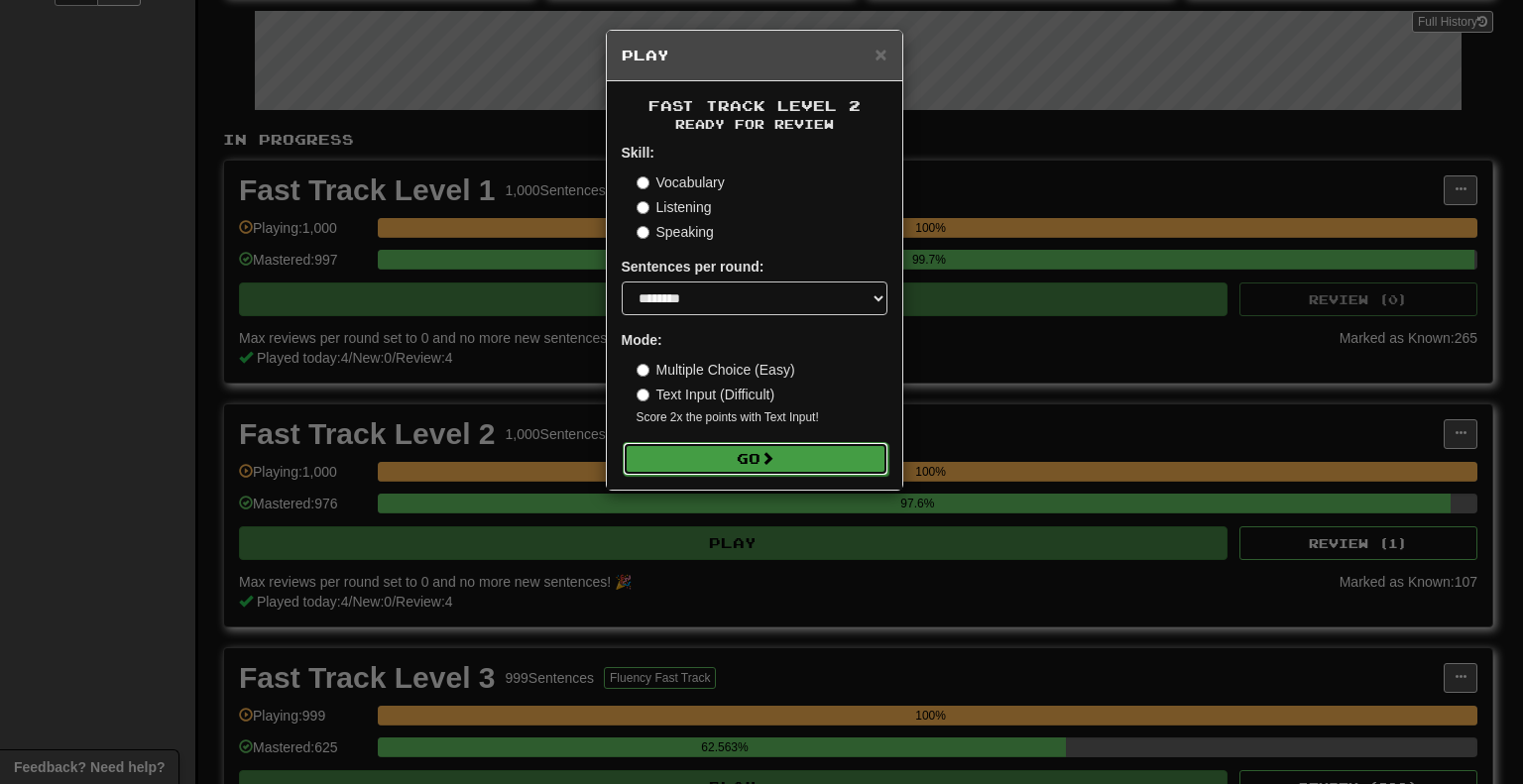 click on "Go" at bounding box center [756, 459] 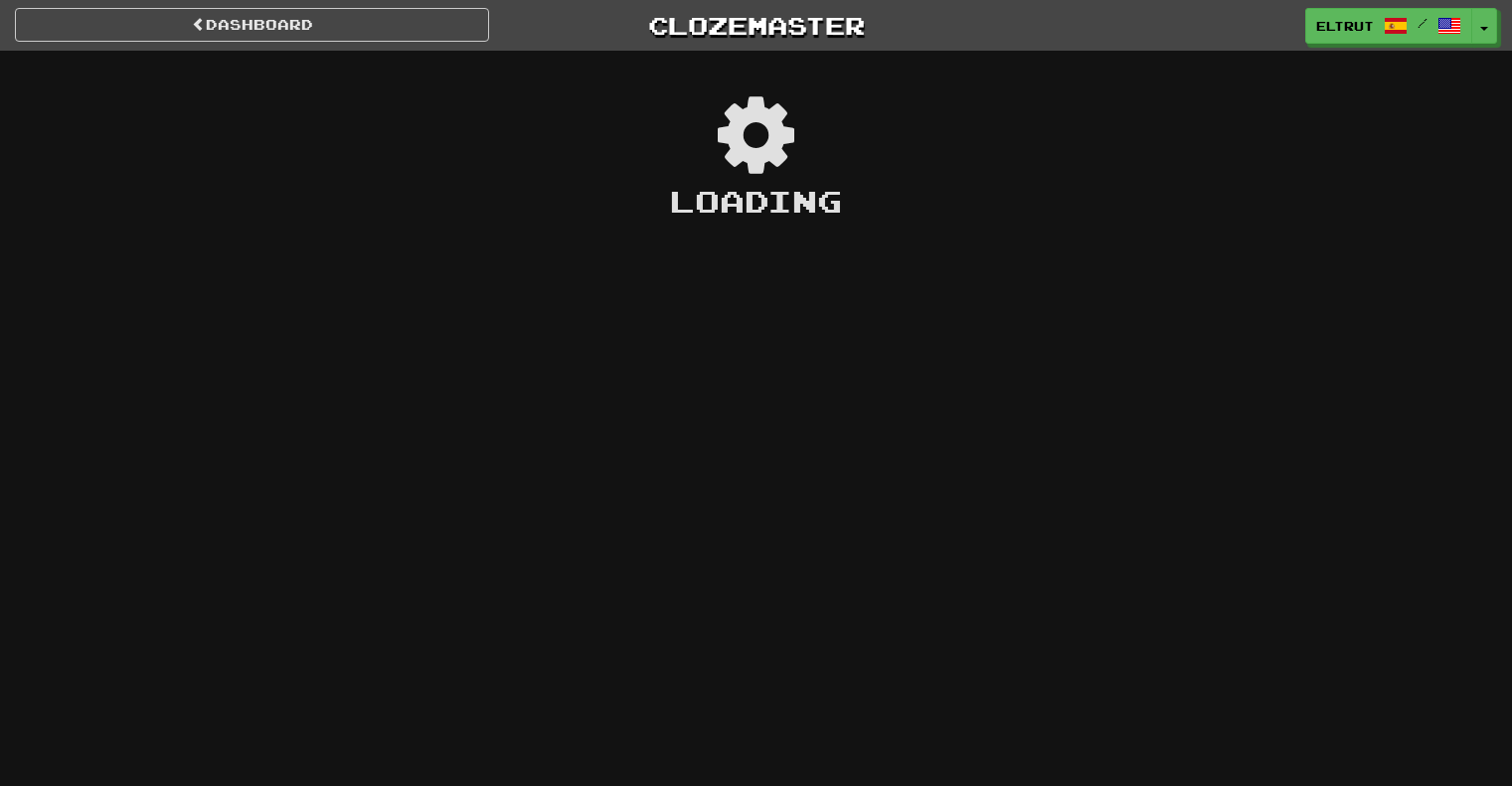 scroll, scrollTop: 0, scrollLeft: 0, axis: both 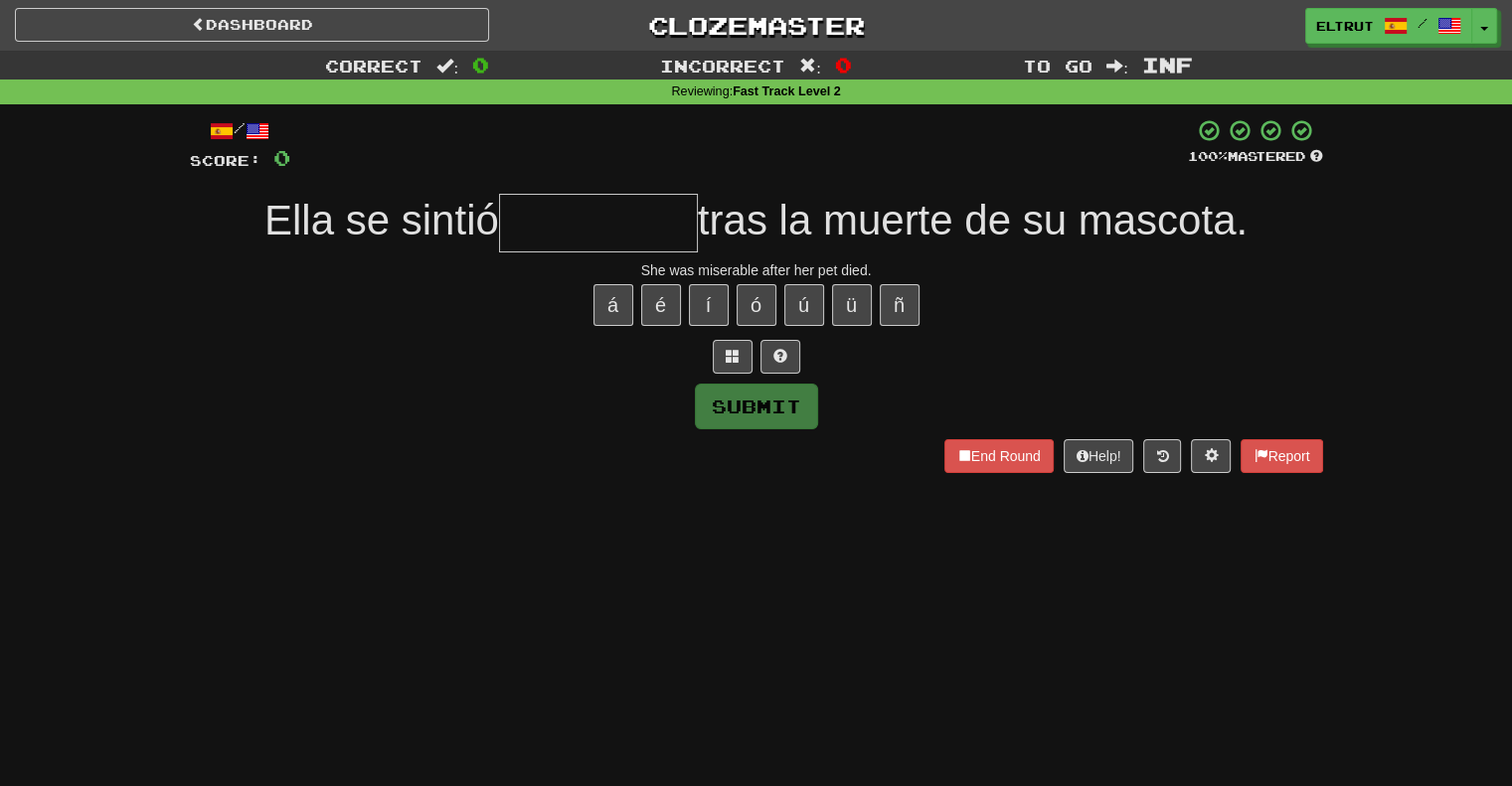 type on "*" 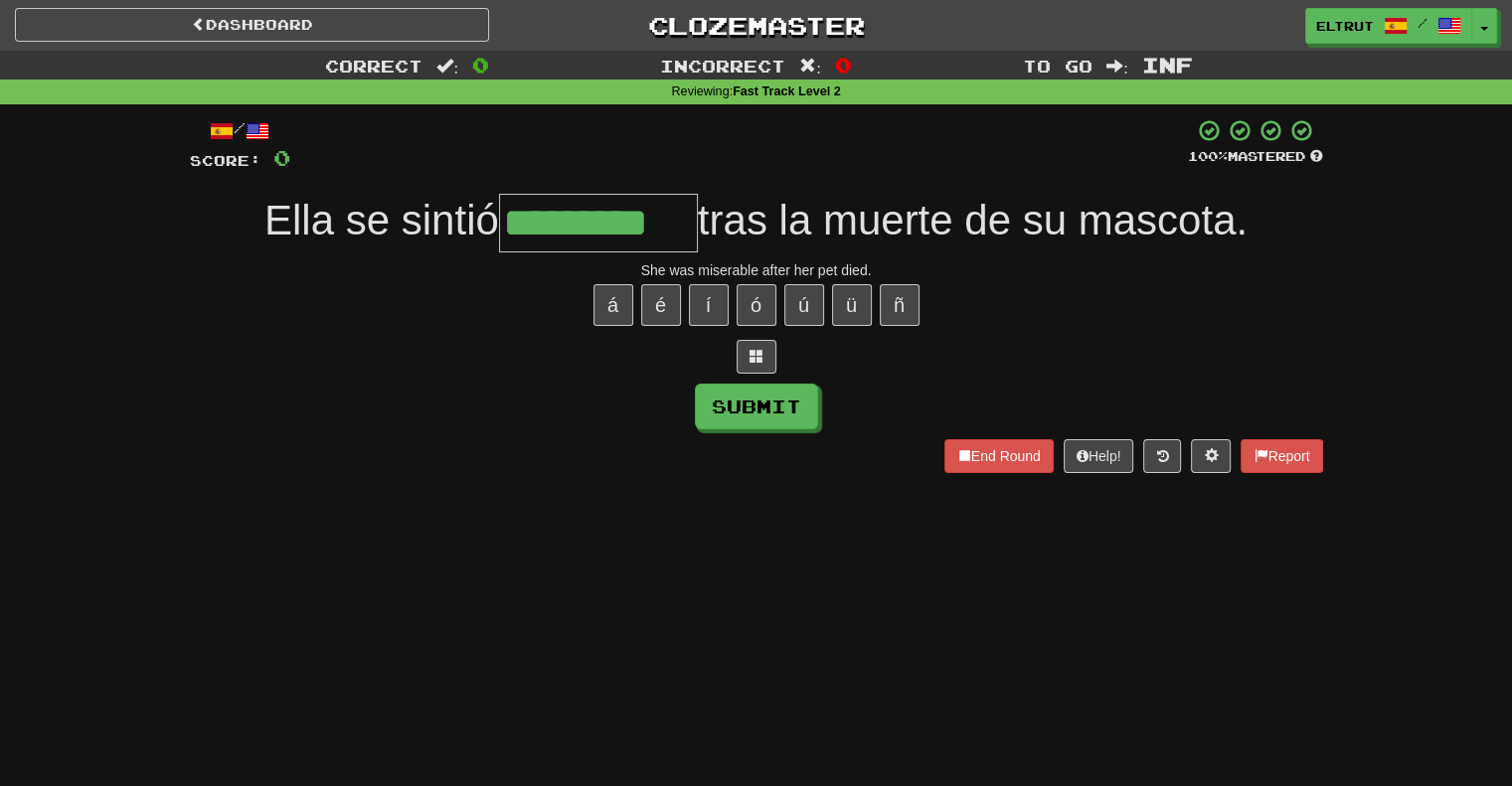 type on "*********" 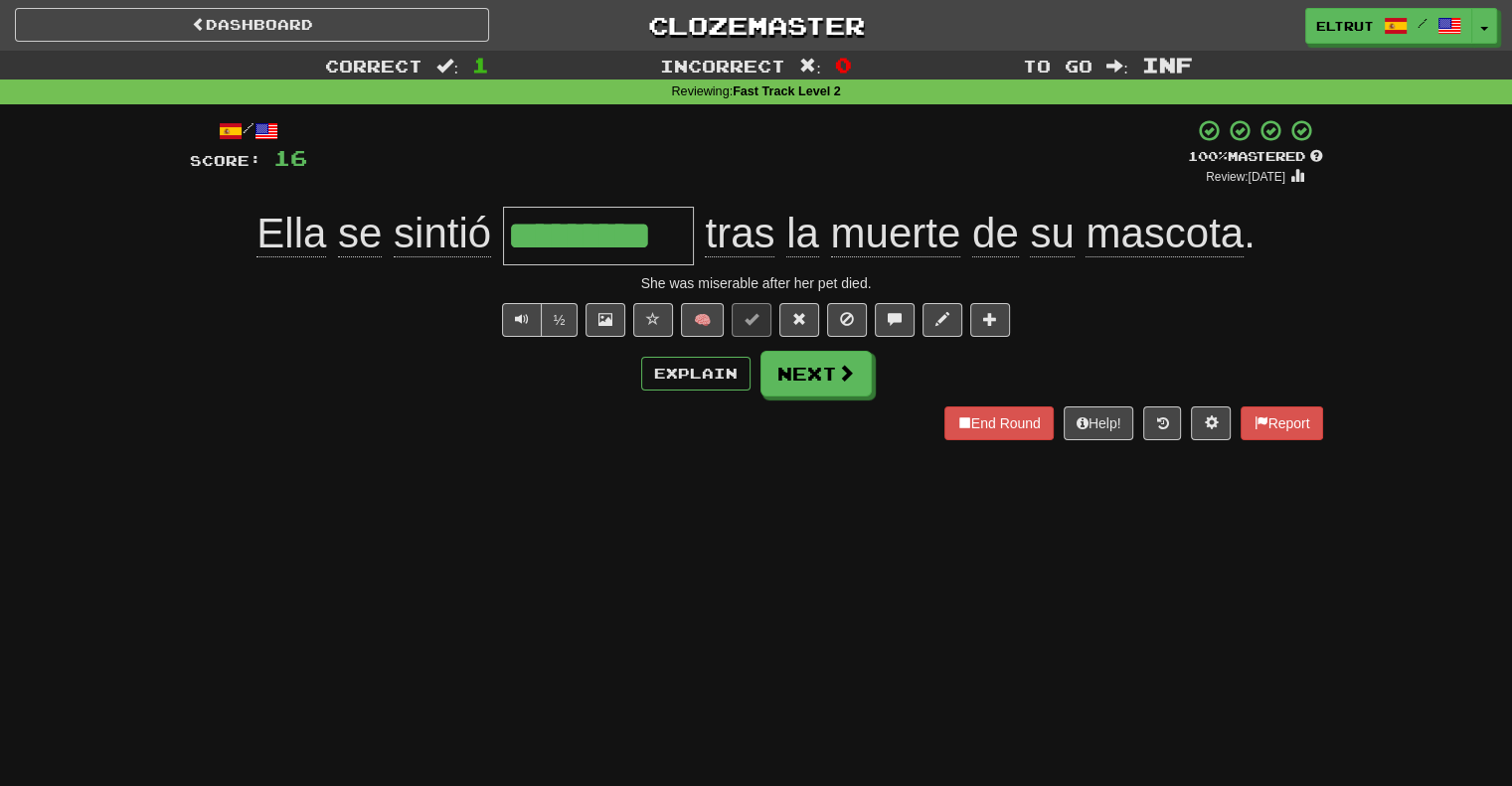 click on "Dashboard
Clozemaster
[NAME]
/
Toggle Dropdown
Dashboard
Leaderboard
Activity Feed
Notifications
Profile
Discussions
Español
/
English
Streak:
10
Review:
1,229
Daily Goal:  216 /1000
Languages
Account
Logout
[NAME]
/
Toggle Dropdown
Dashboard
Leaderboard
Activity Feed
Notifications
Profile
Discussions
Español
/
English
Streak:
10
Review:
1,229
Daily Goal:  216 /1000
Languages
Account
Logout
clozemaster
Correct   :   1 Incorrect   :   0 To go   :   Inf Reviewing :  Fast Track Level 2  /  Score:   16 + 16 100 %  Mastered Review:  [DATE] [NAME]   se   sintió   *********   tras   la   muerte   de   su   mascota . ½ 🧠" at bounding box center [756, 393] 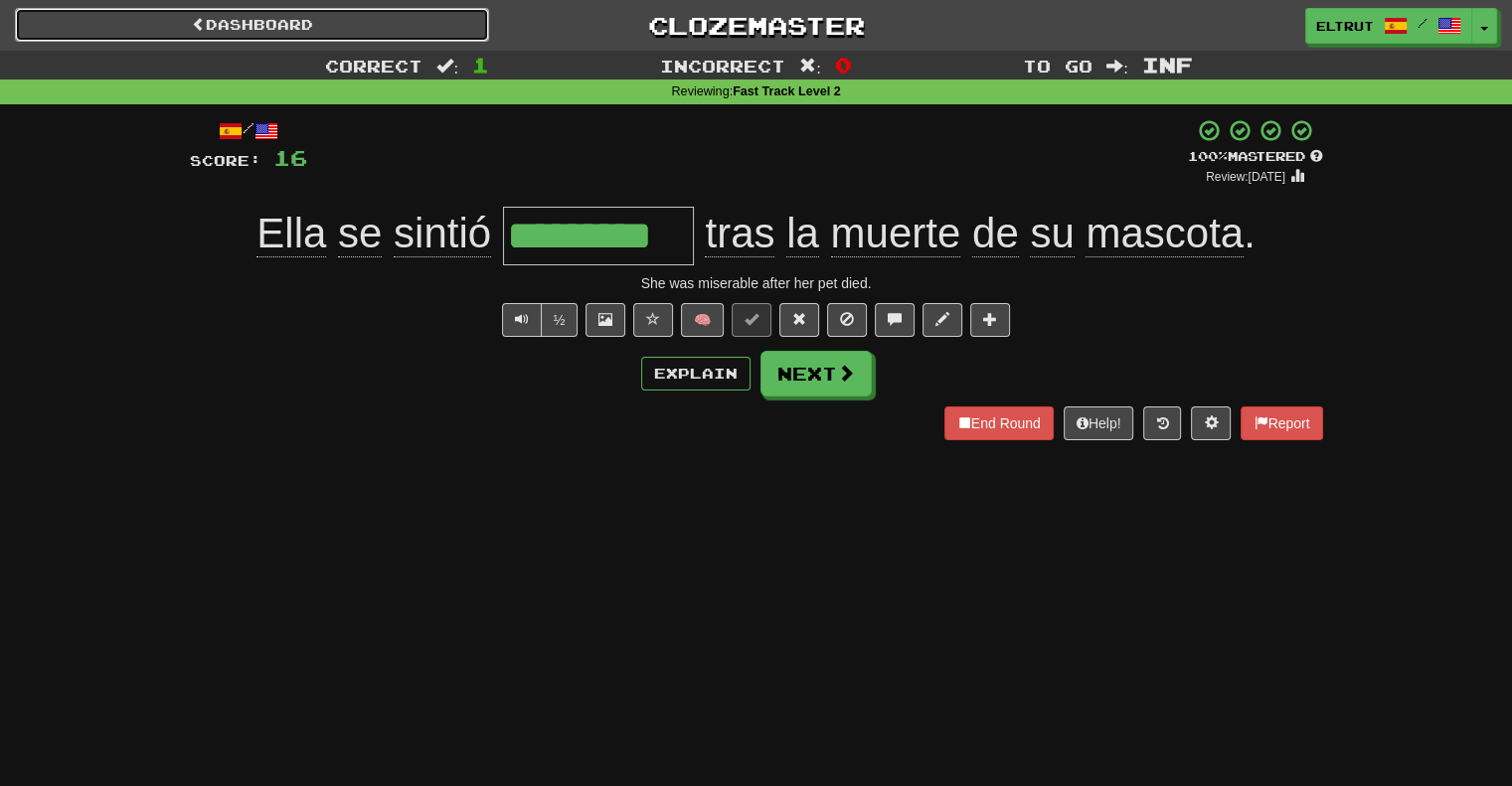click on "Dashboard" at bounding box center (252, 25) 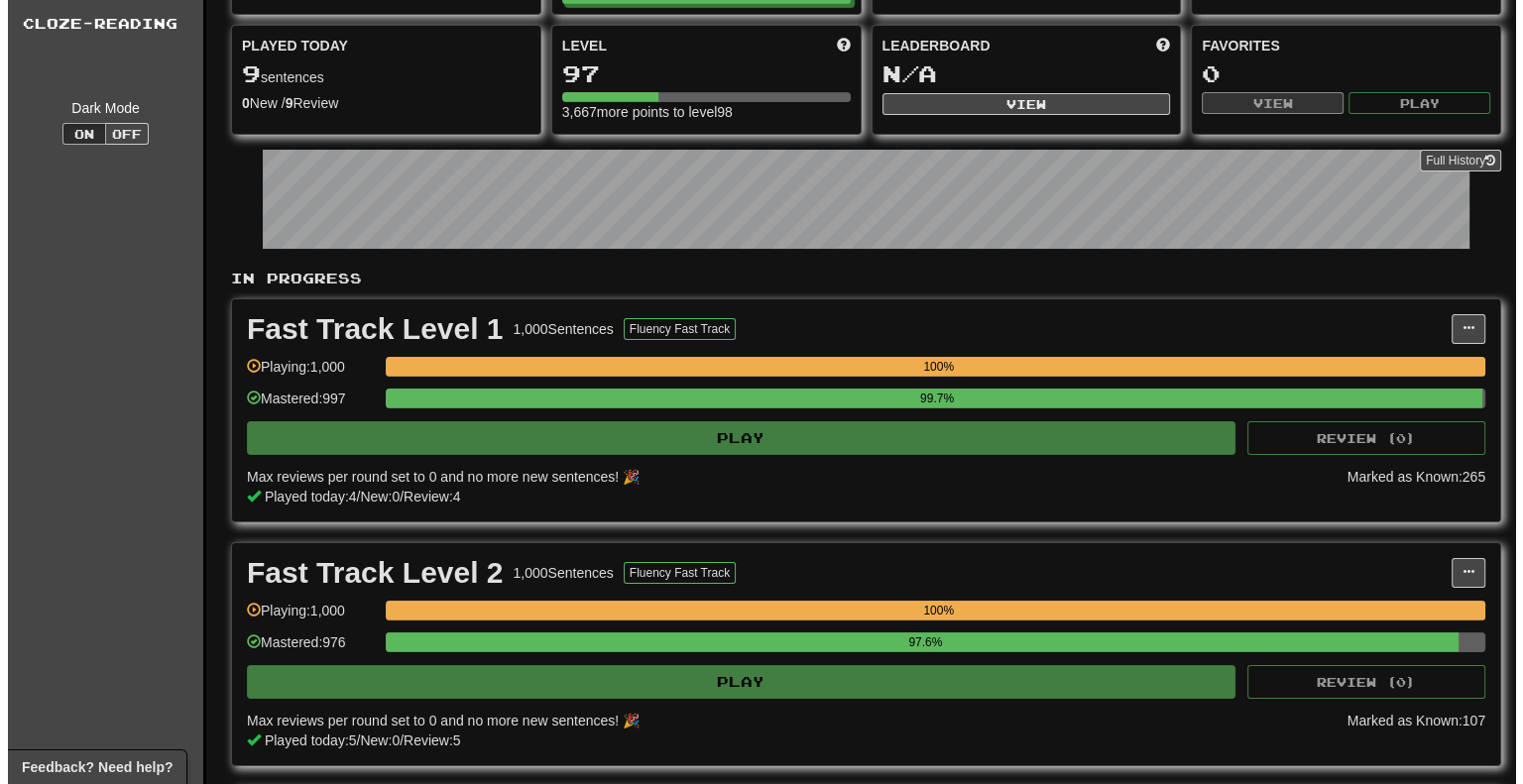 scroll, scrollTop: 595, scrollLeft: 0, axis: vertical 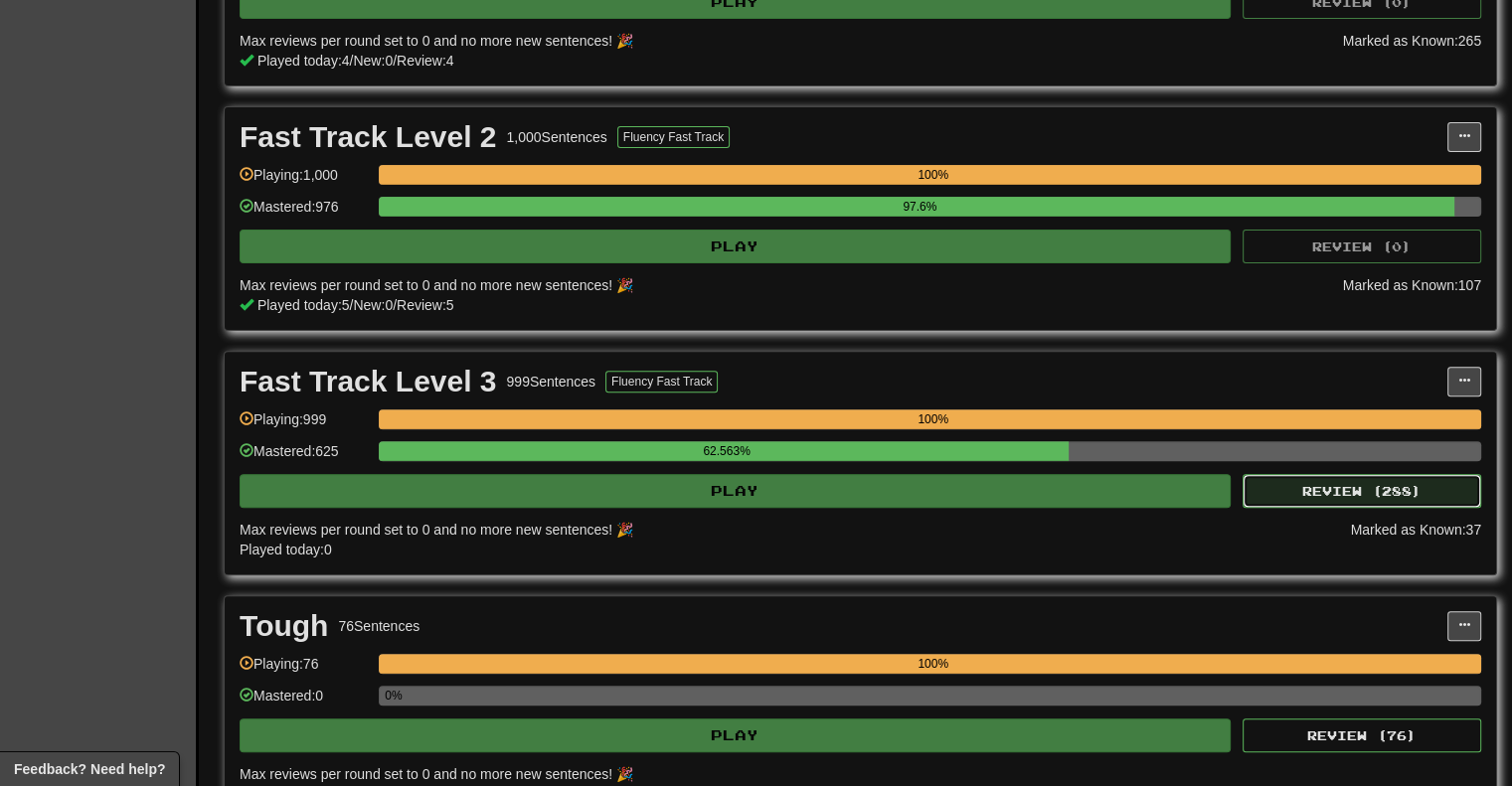 click on "Review ( 288 )" at bounding box center (1362, 491) 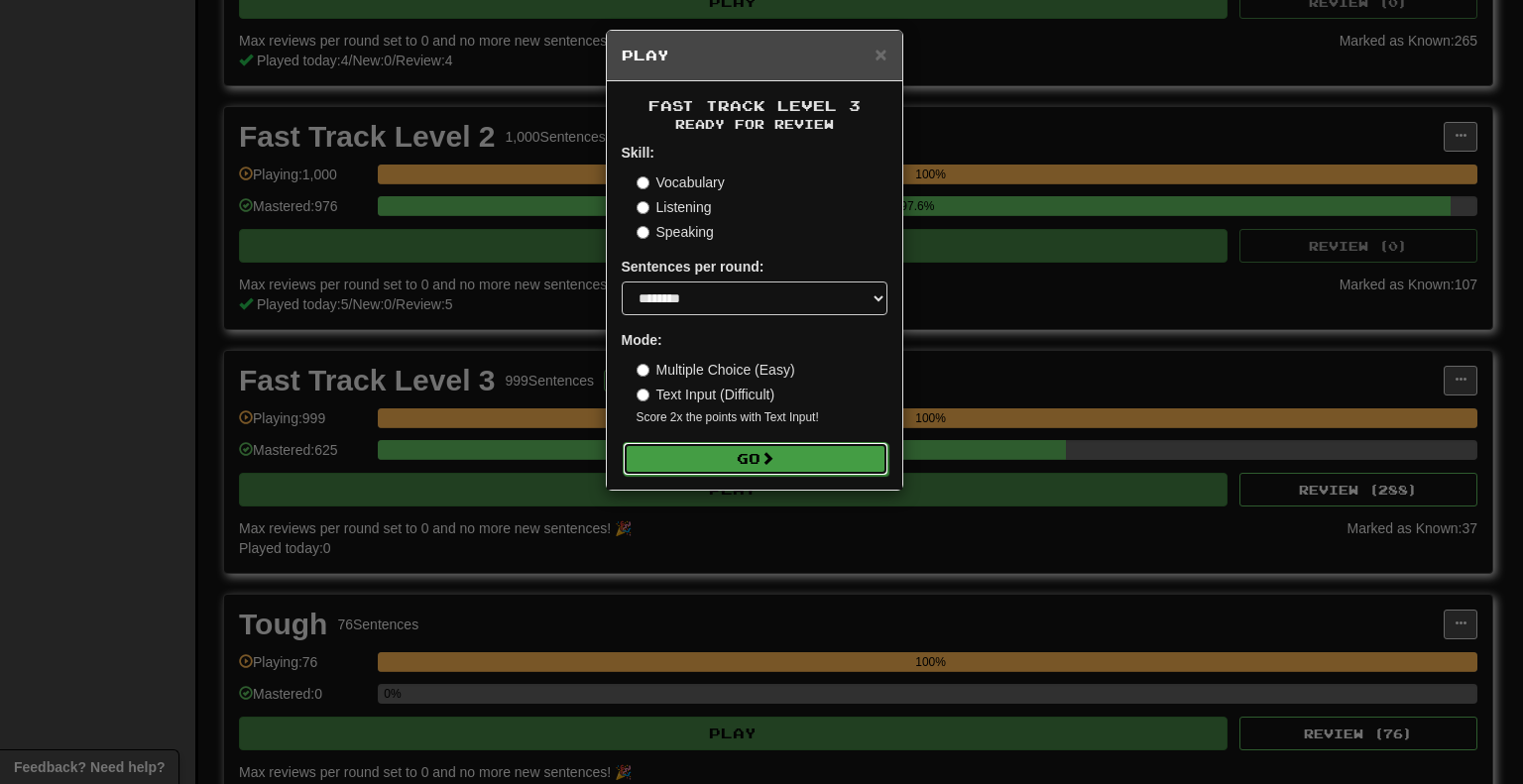 click on "Go" at bounding box center (756, 459) 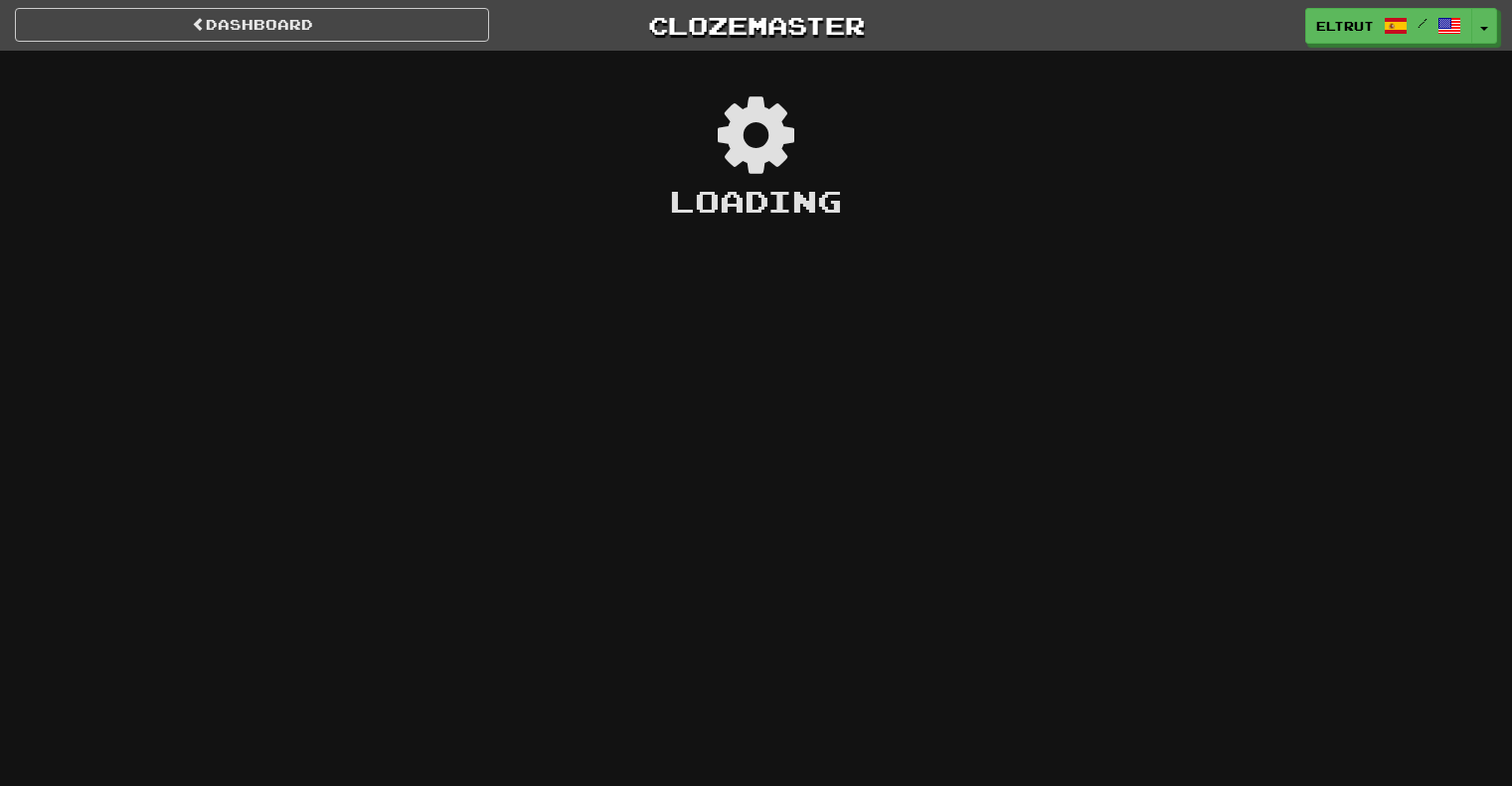 scroll, scrollTop: 0, scrollLeft: 0, axis: both 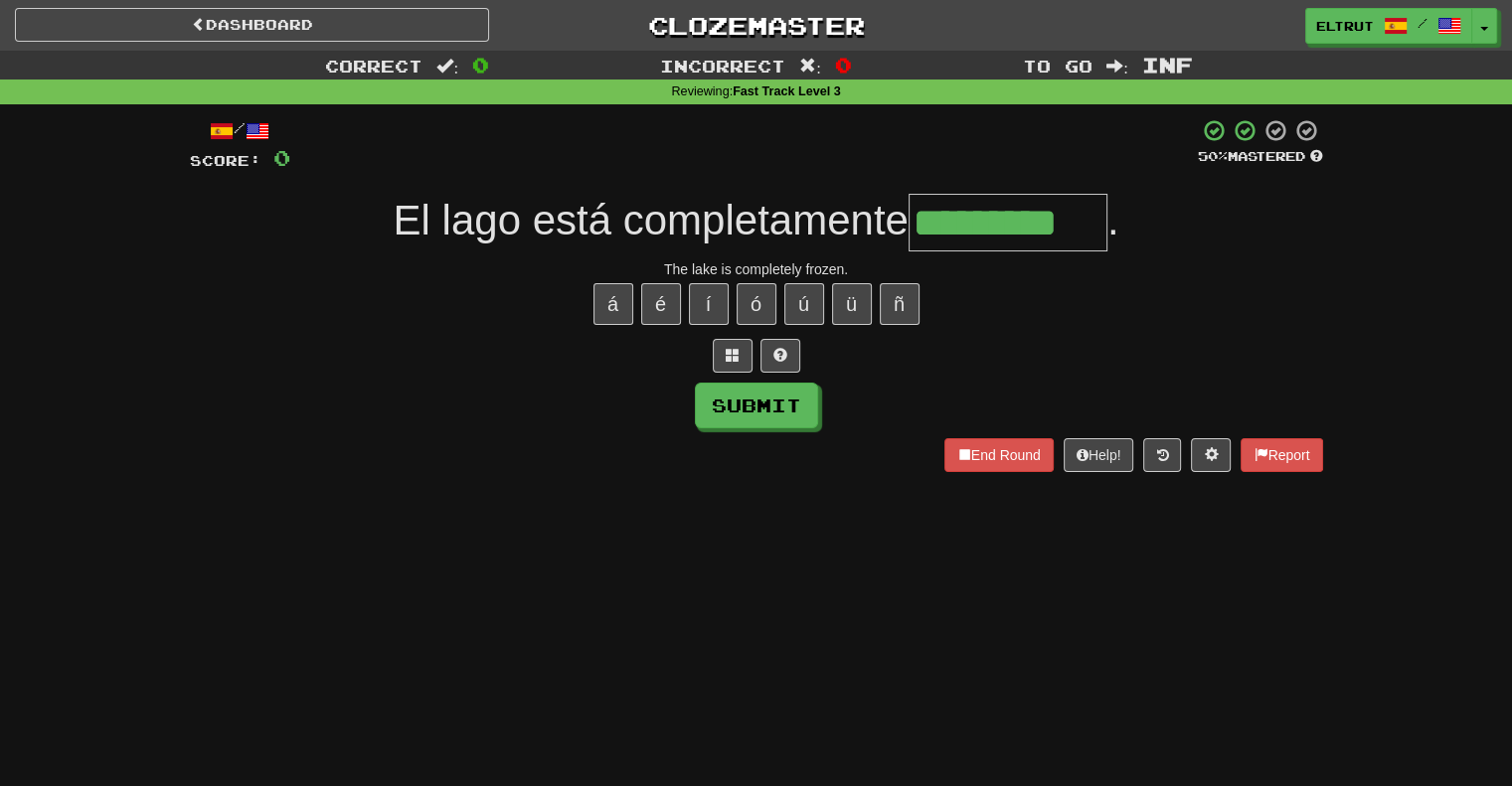type on "*********" 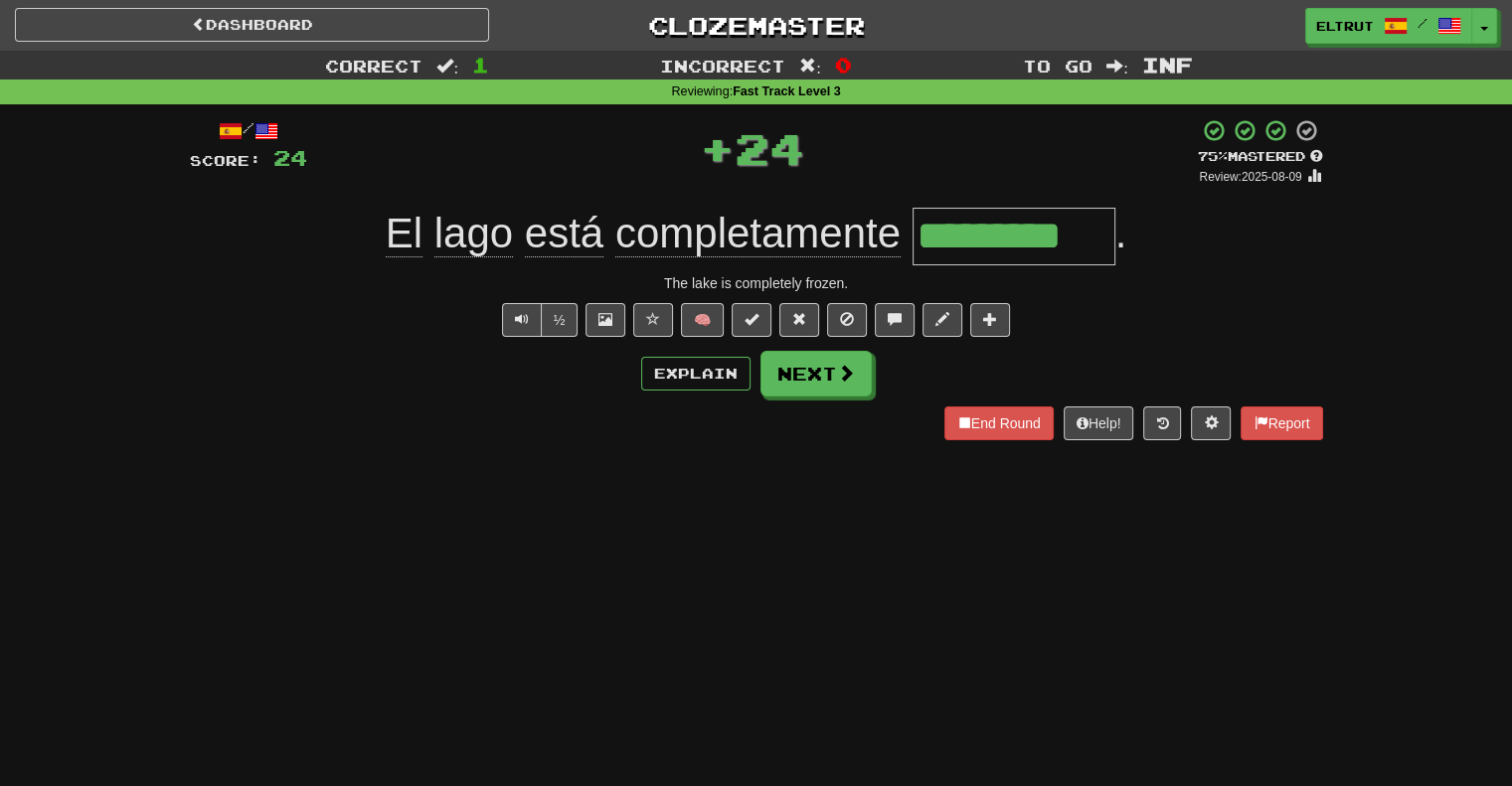 scroll, scrollTop: 0, scrollLeft: 0, axis: both 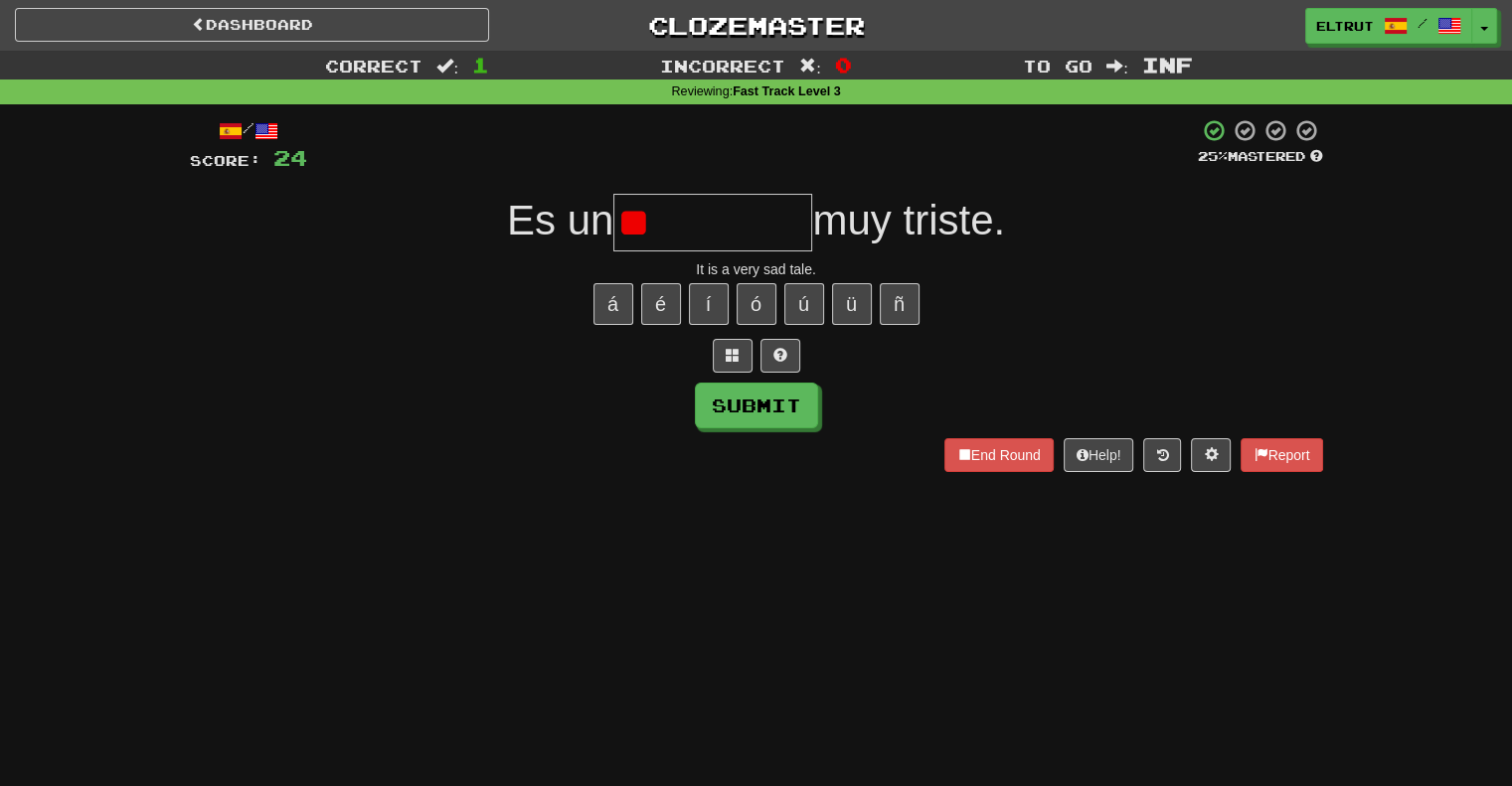 type on "*" 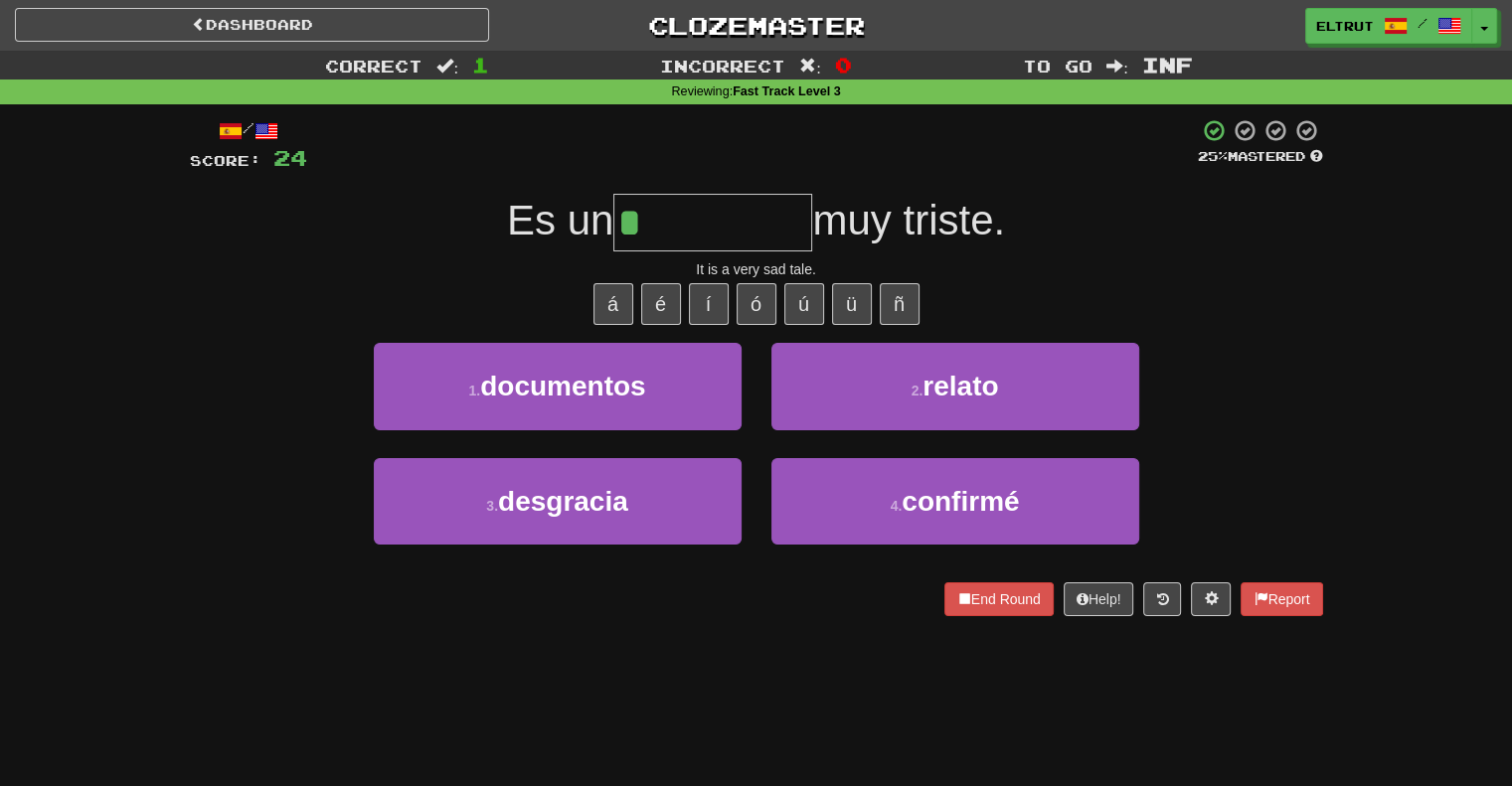 type on "******" 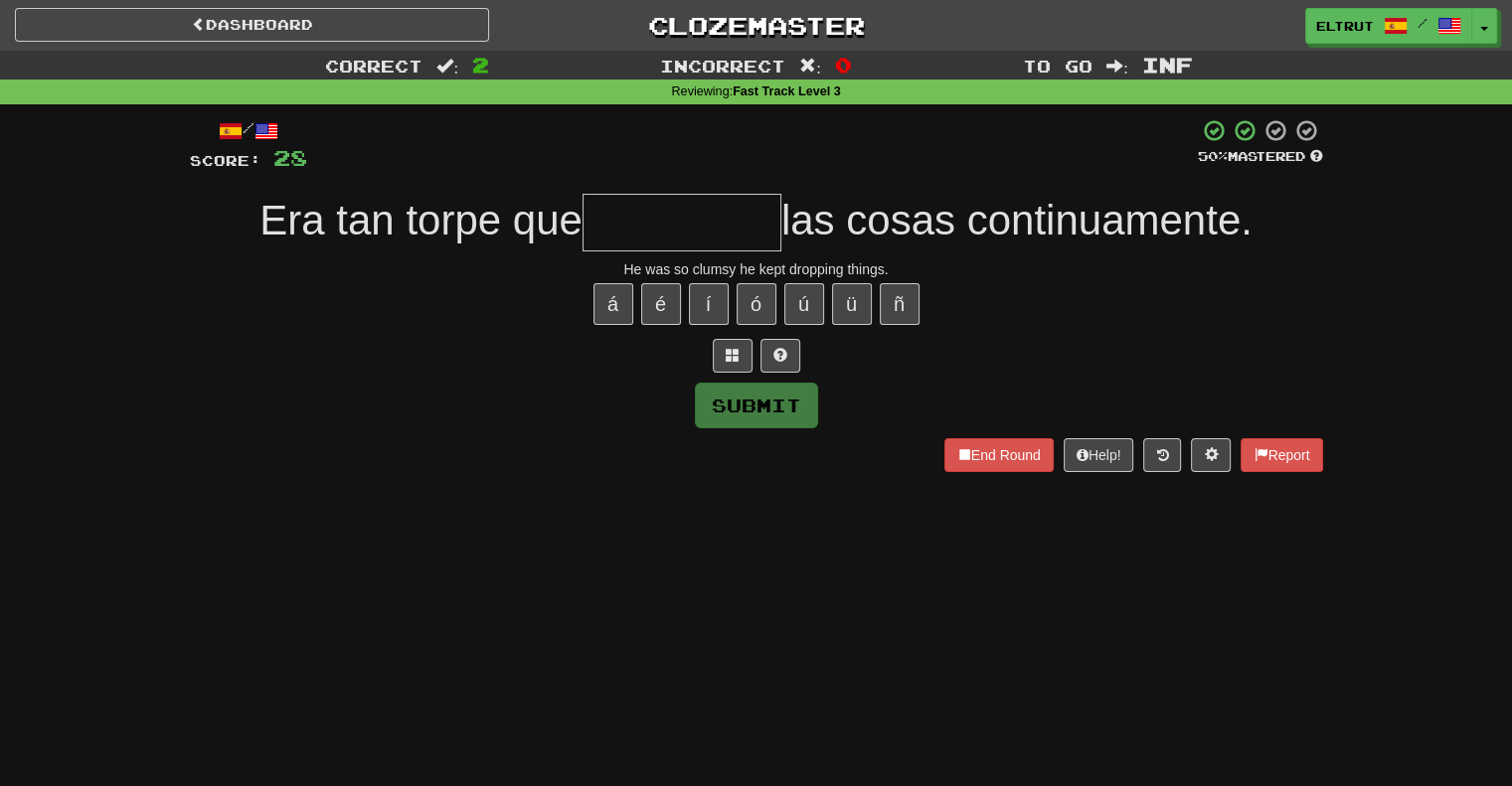 type on "*" 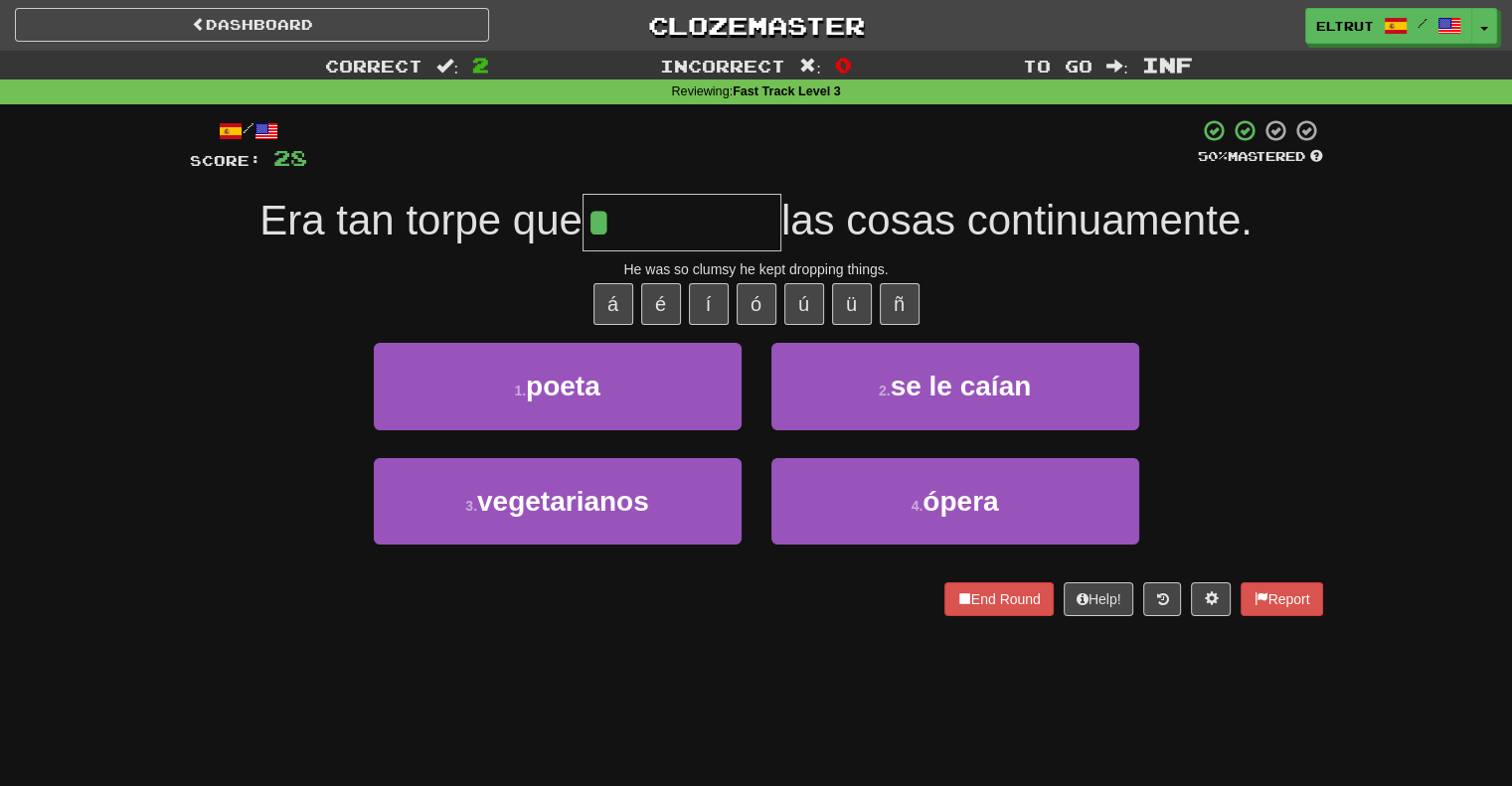 type on "**********" 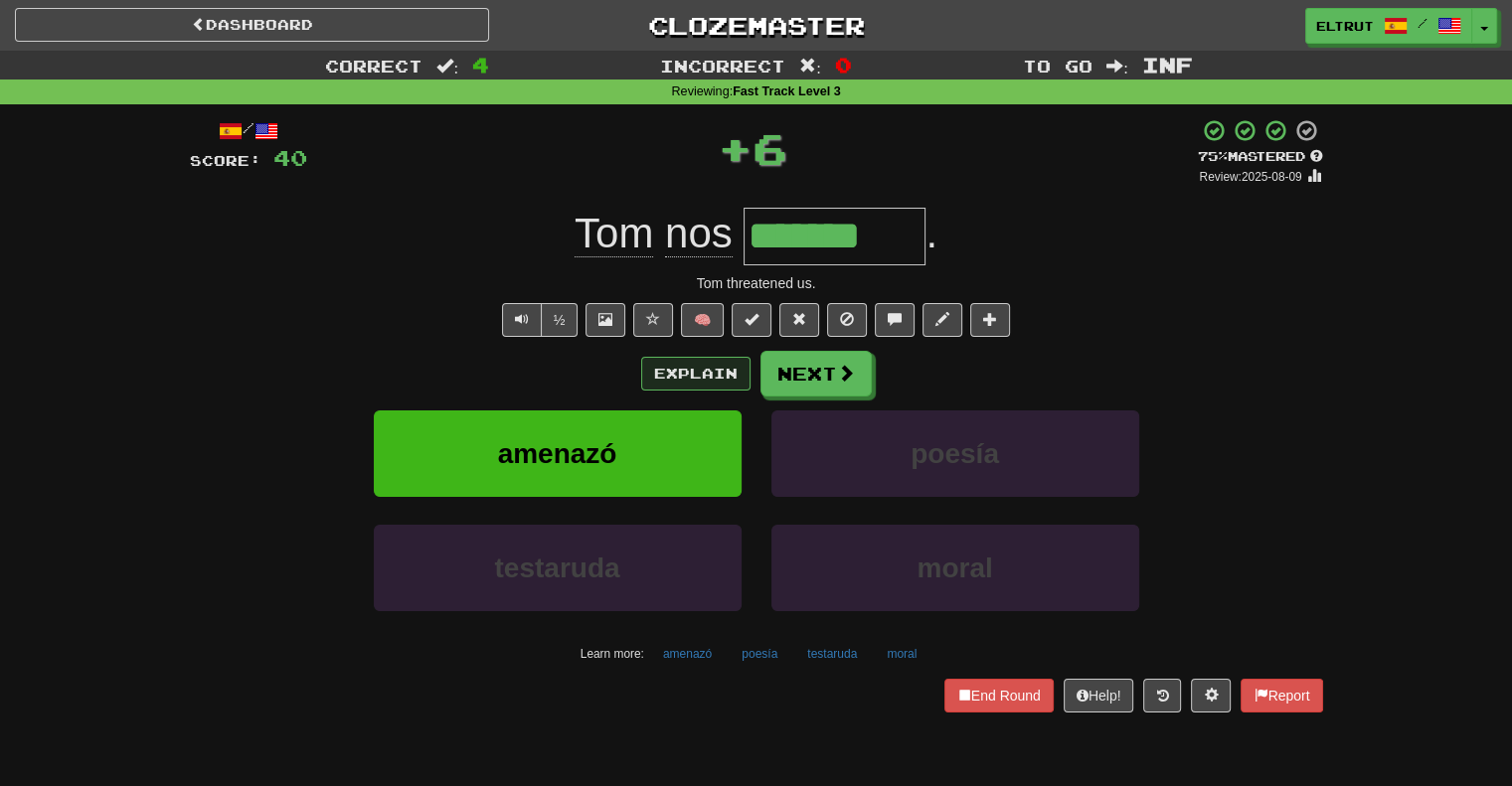 type on "*******" 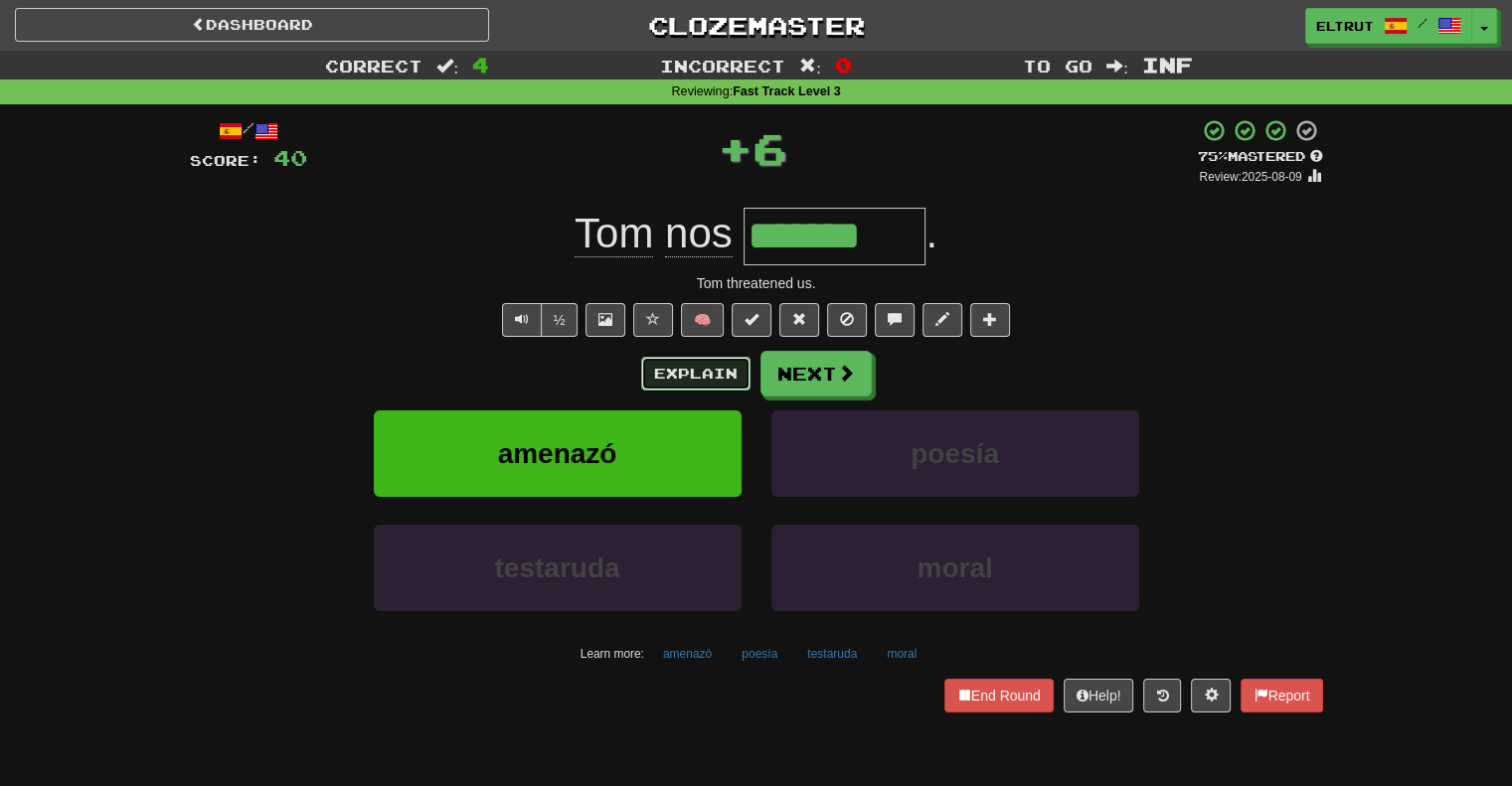 click on "Explain" at bounding box center (696, 374) 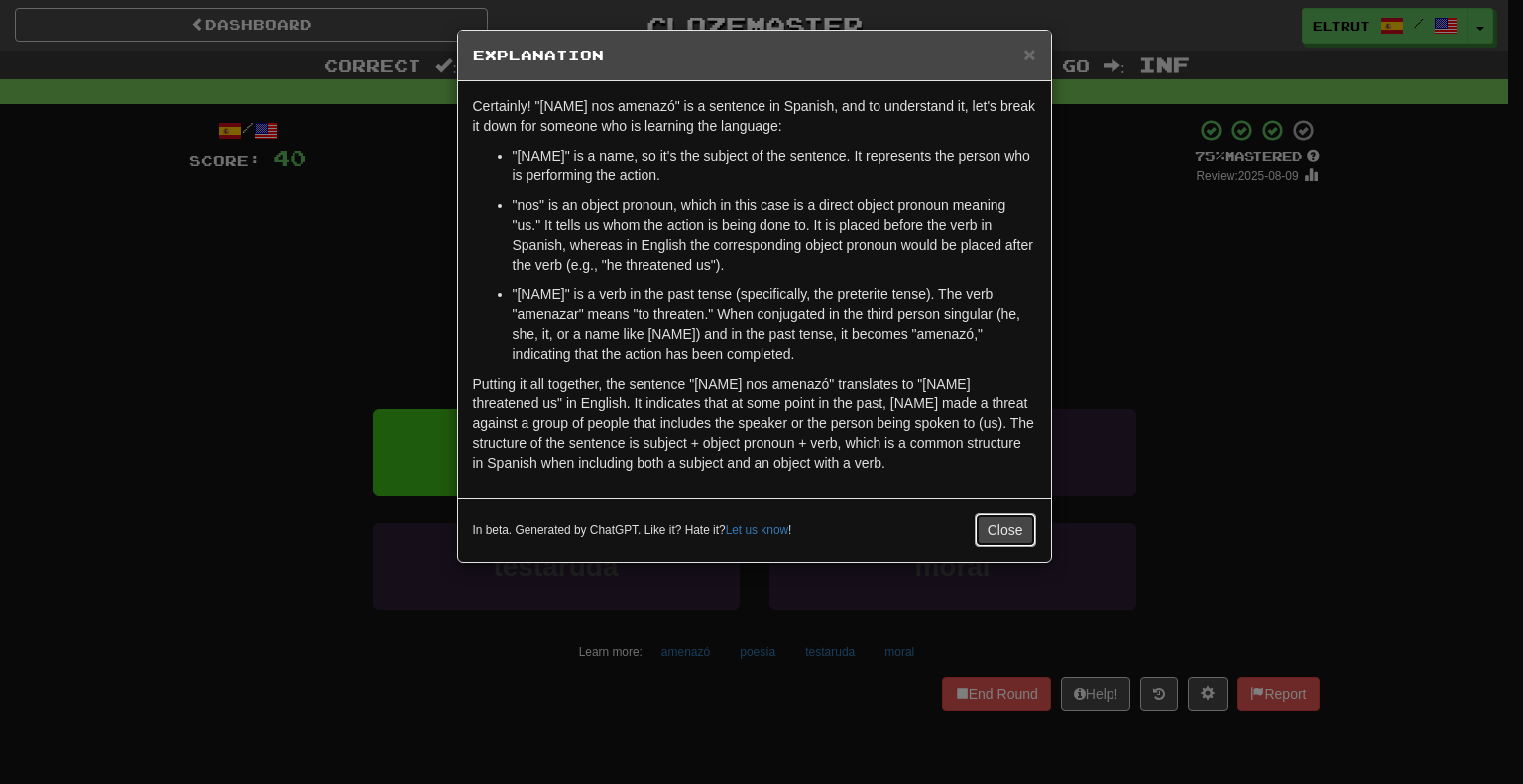 click on "Close" at bounding box center [1005, 530] 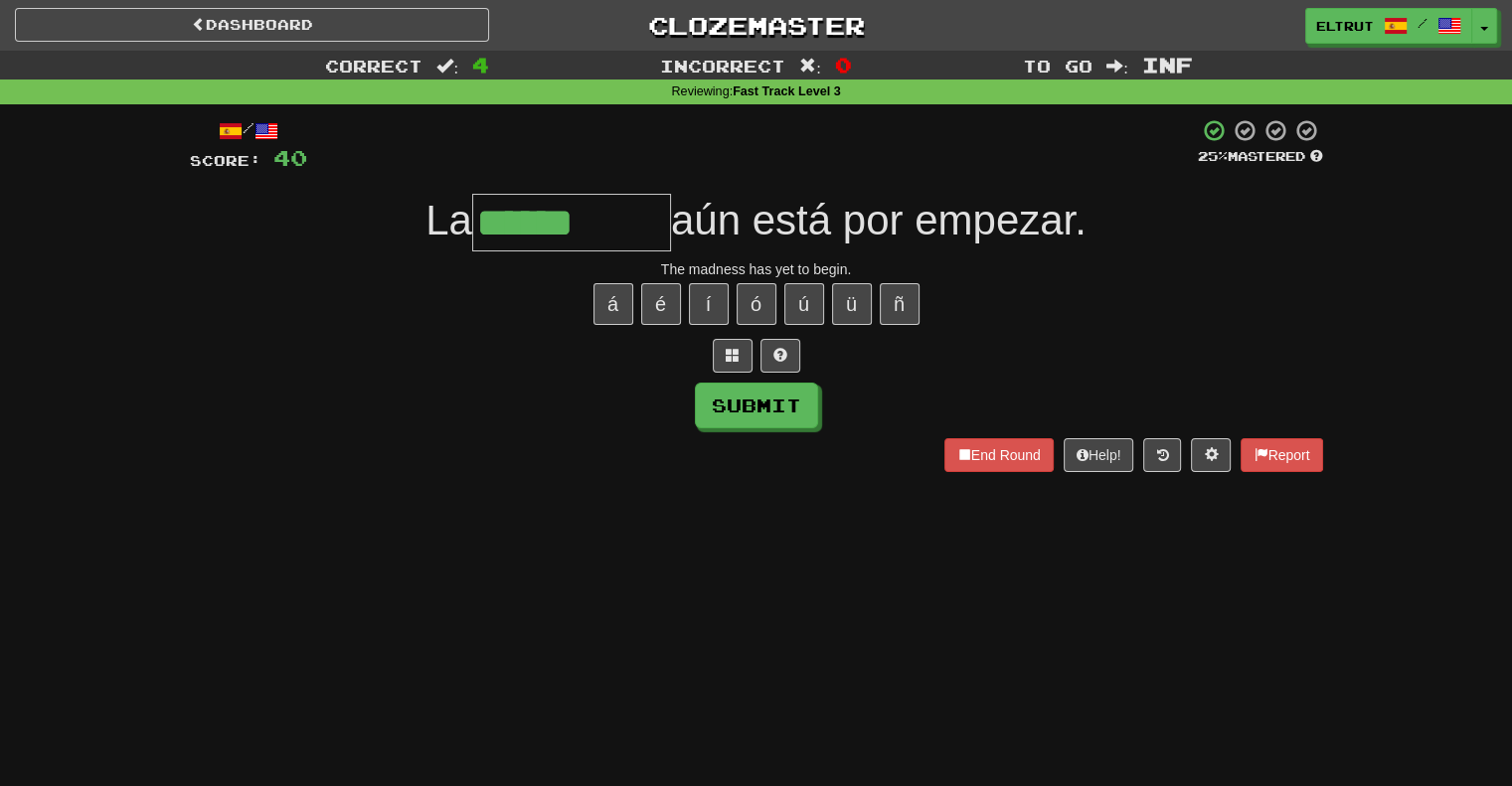 type on "******" 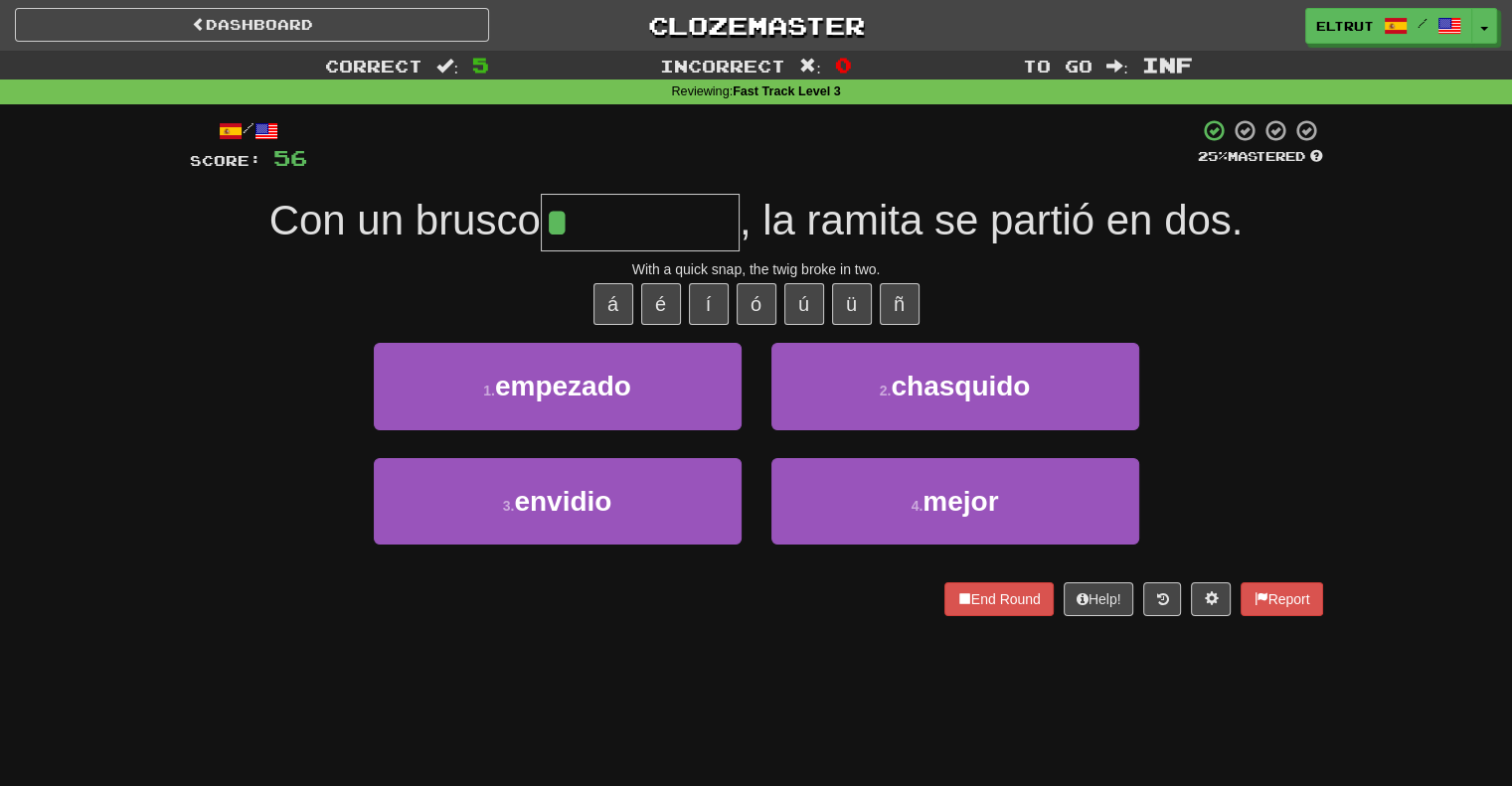 type on "*********" 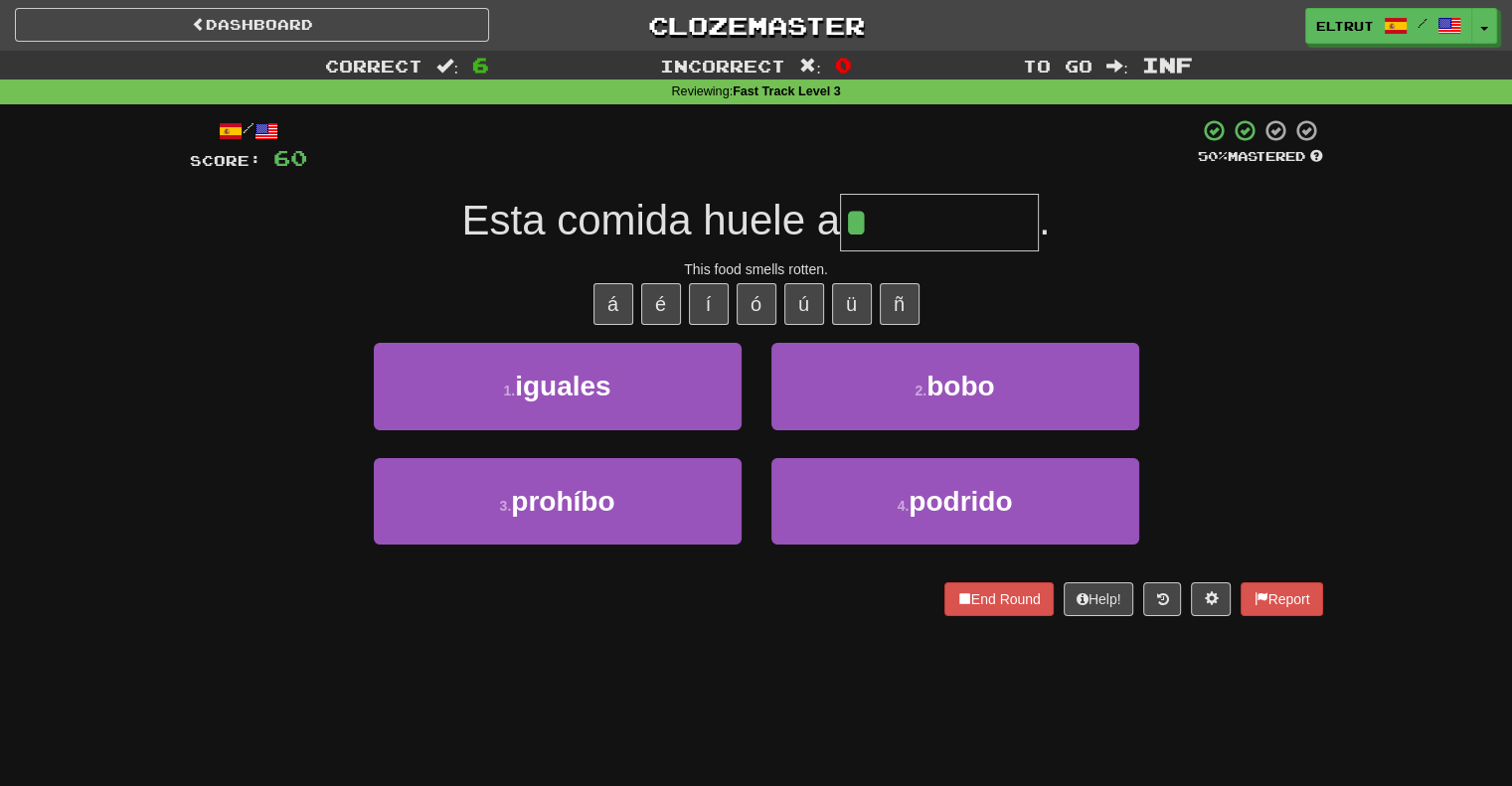 type on "*******" 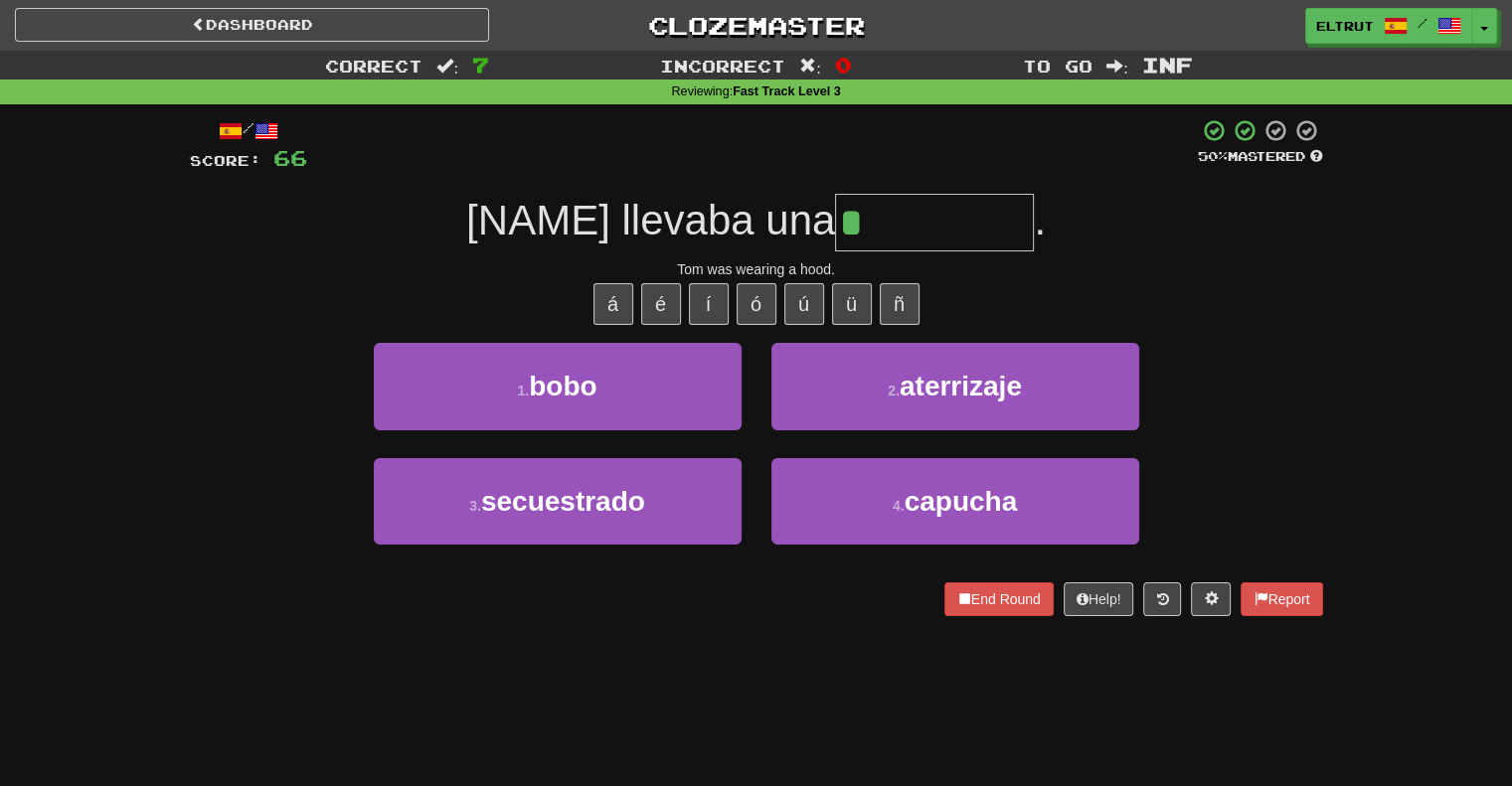 type on "*******" 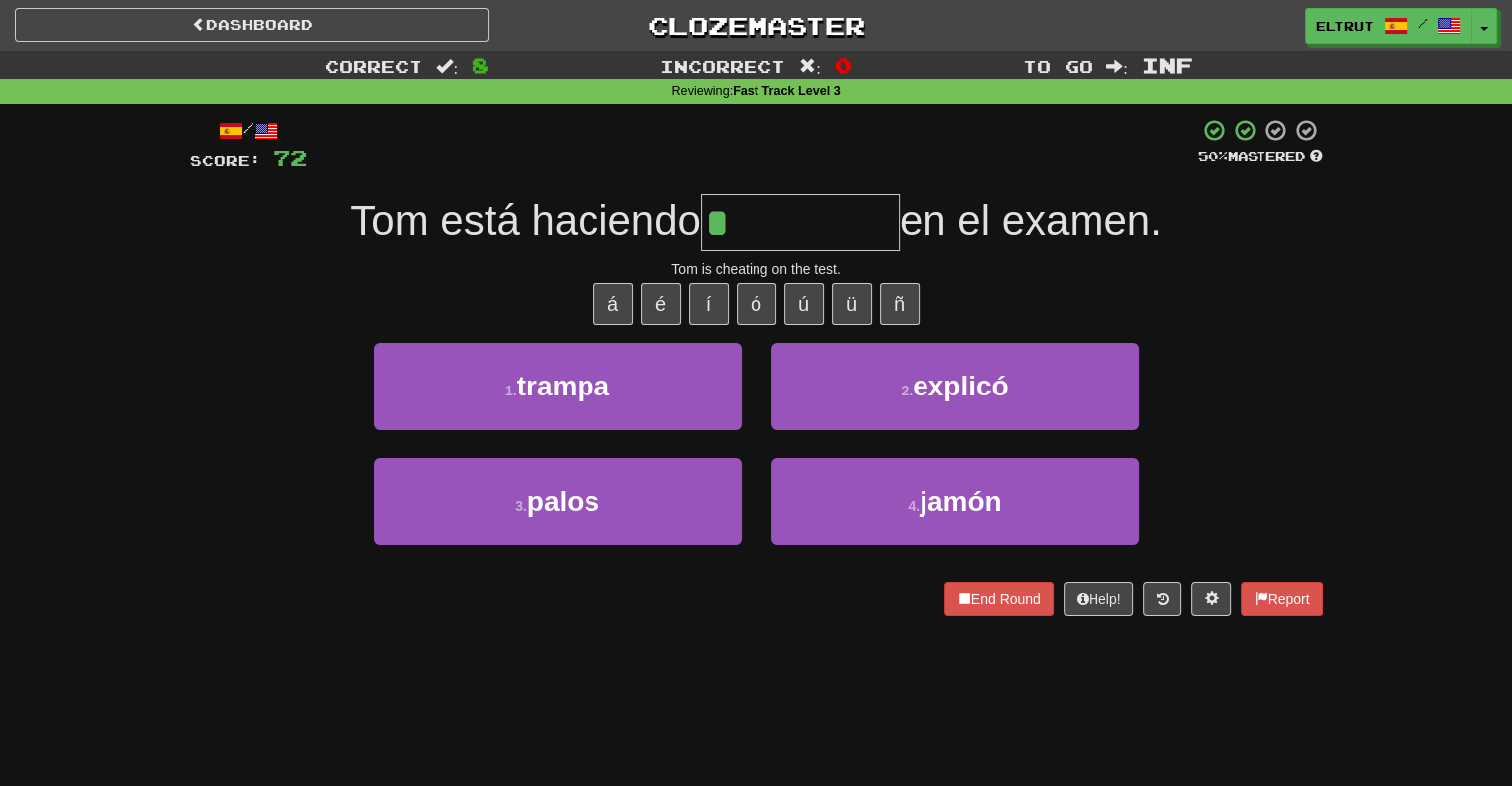 type on "******" 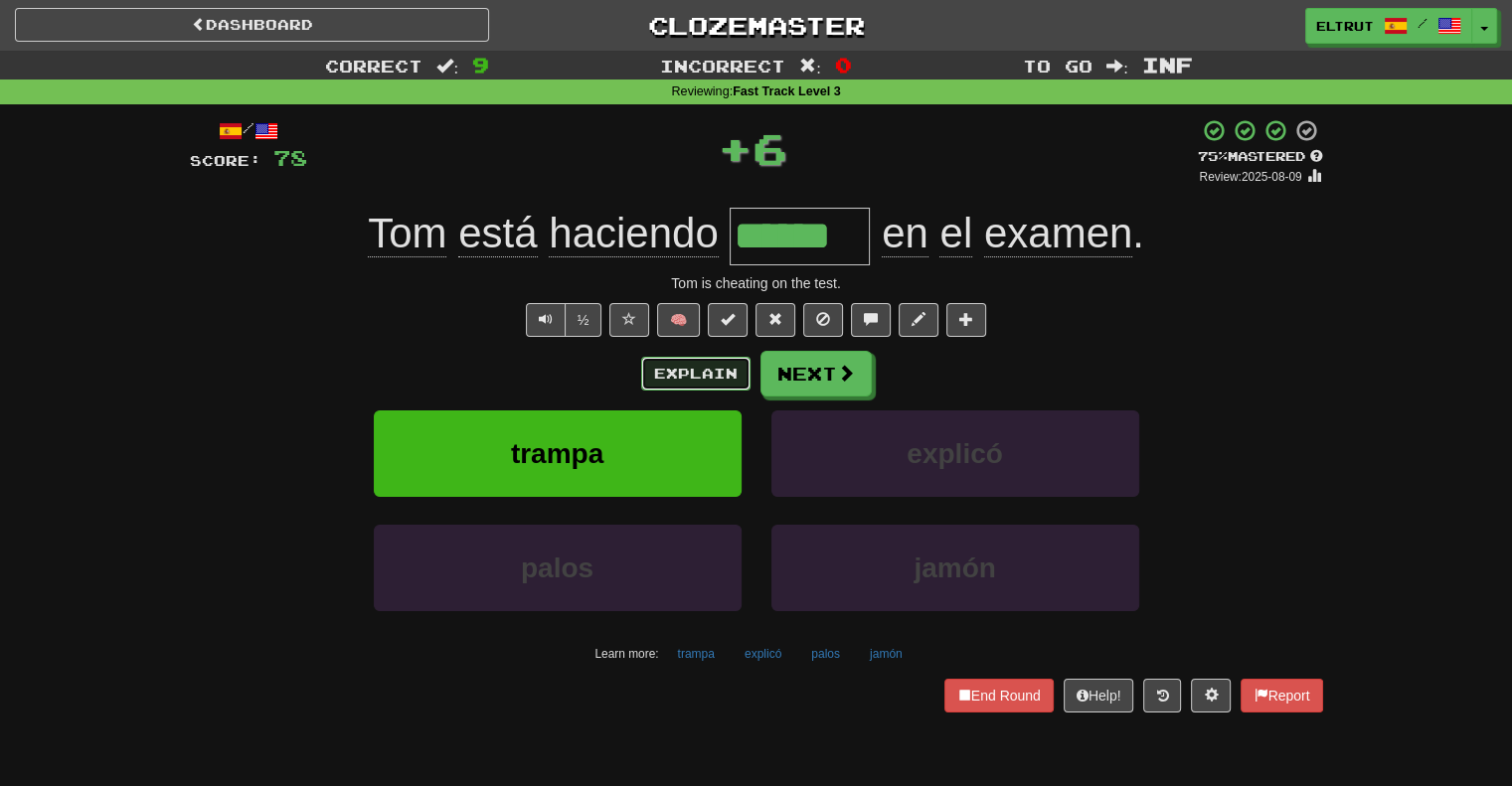 click on "Explain" at bounding box center [696, 374] 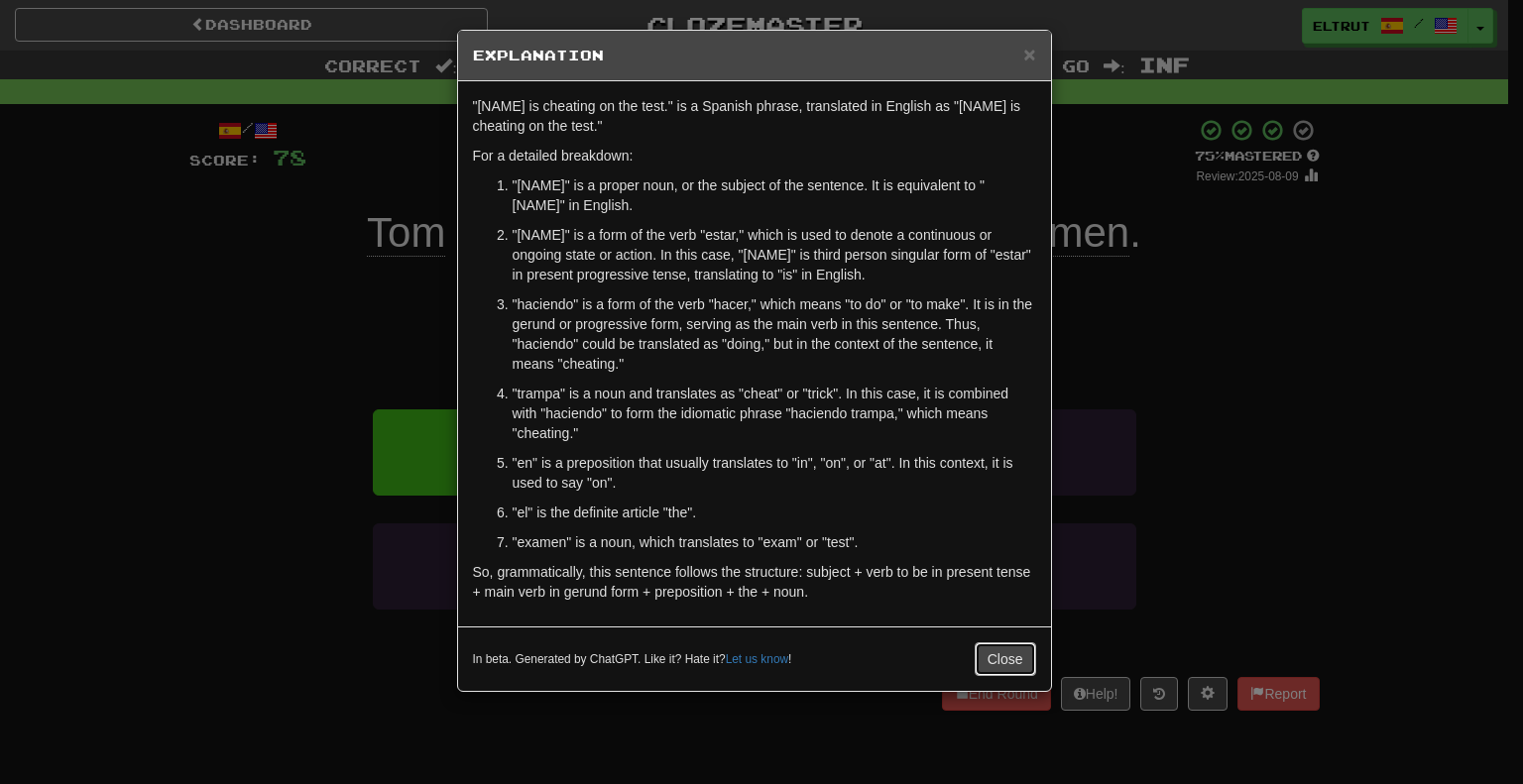 click on "Close" at bounding box center (1005, 659) 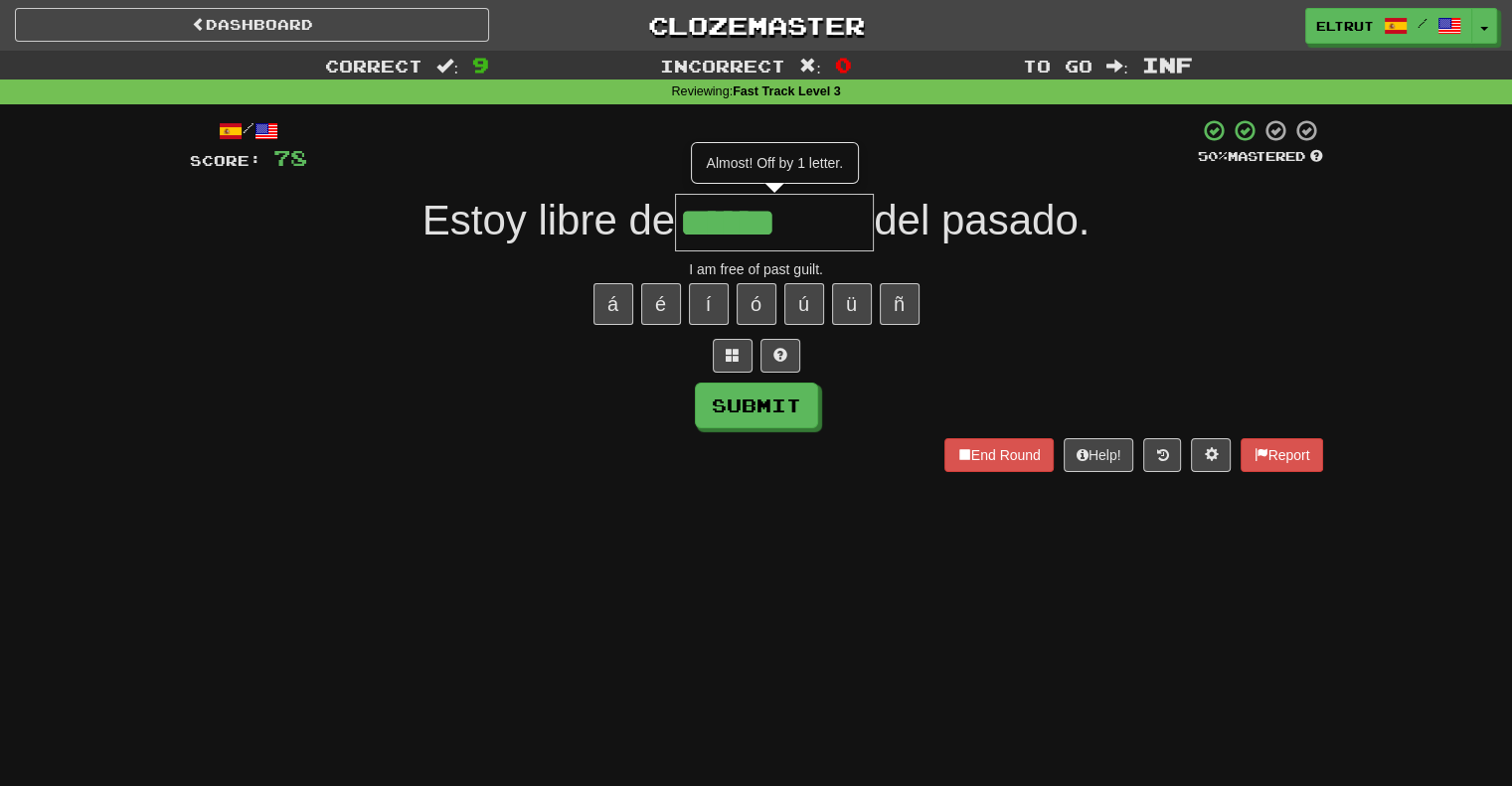 type on "******" 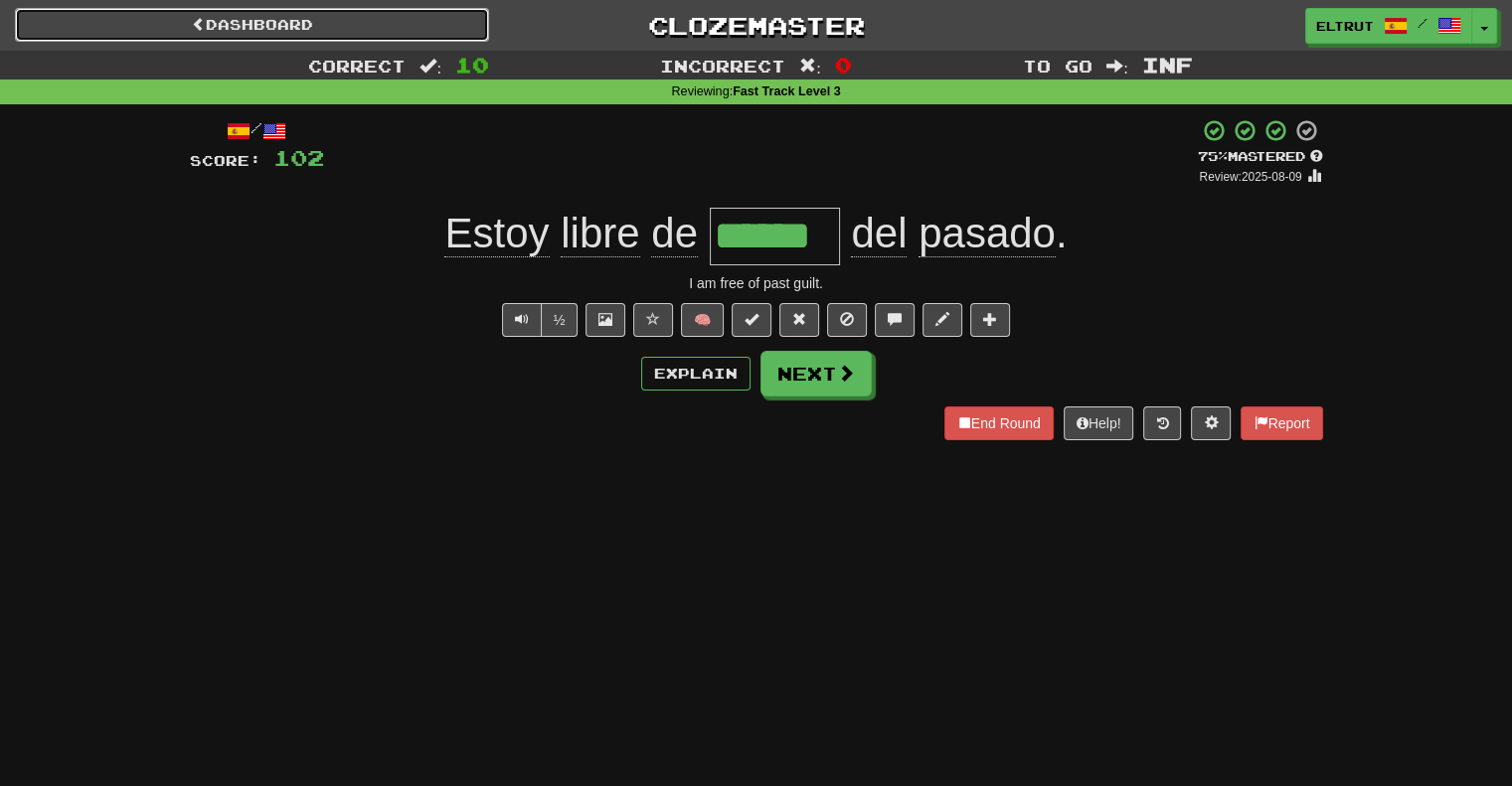 click on "Dashboard" at bounding box center [252, 25] 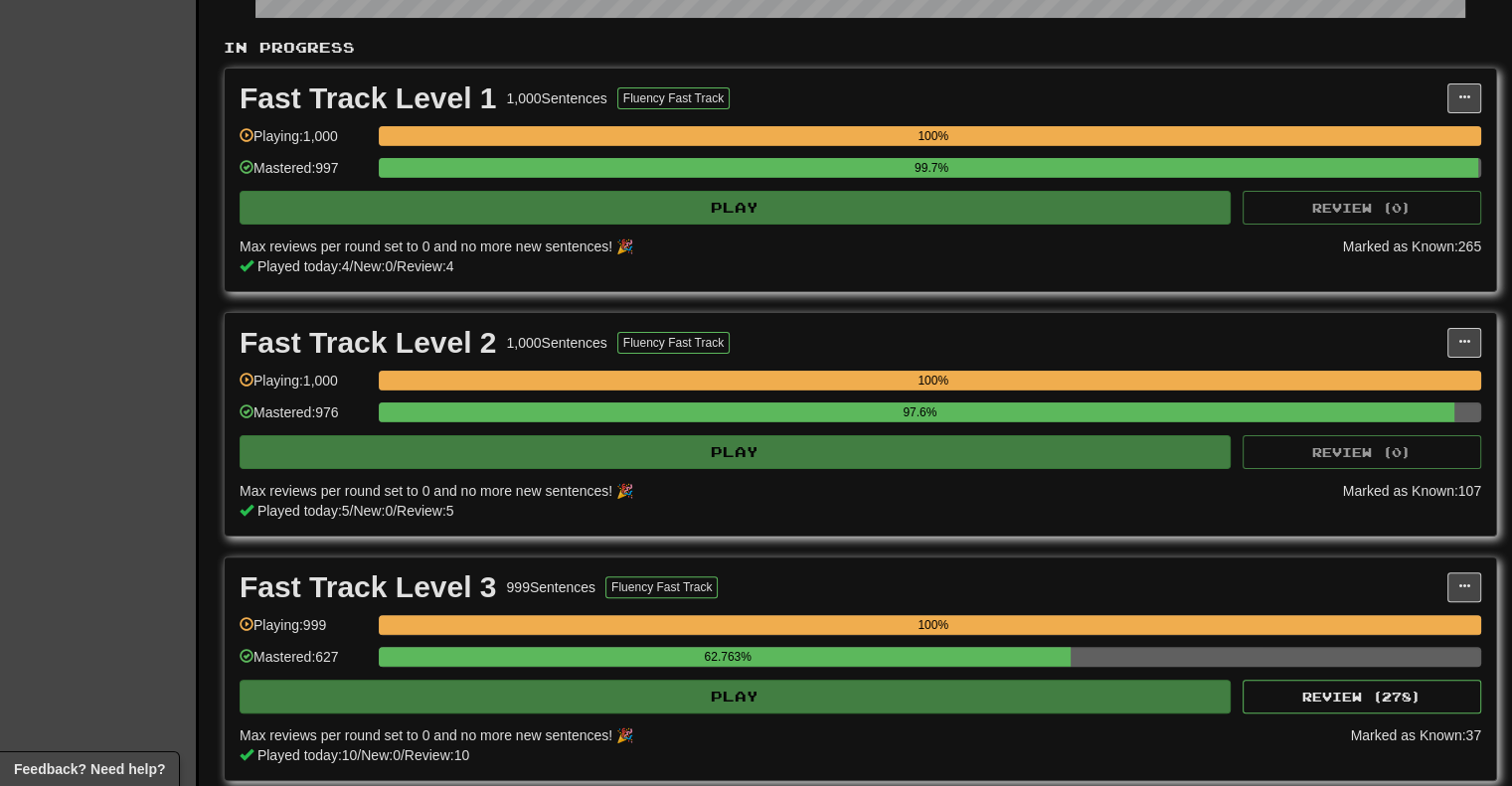 scroll, scrollTop: 497, scrollLeft: 0, axis: vertical 